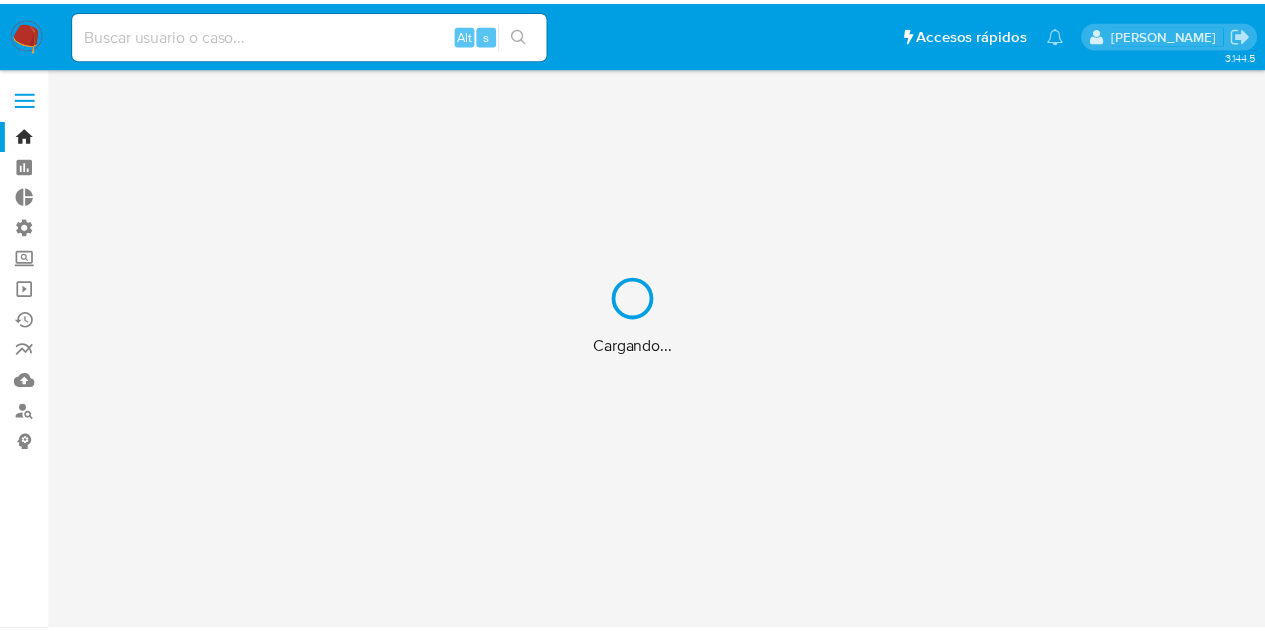 scroll, scrollTop: 0, scrollLeft: 0, axis: both 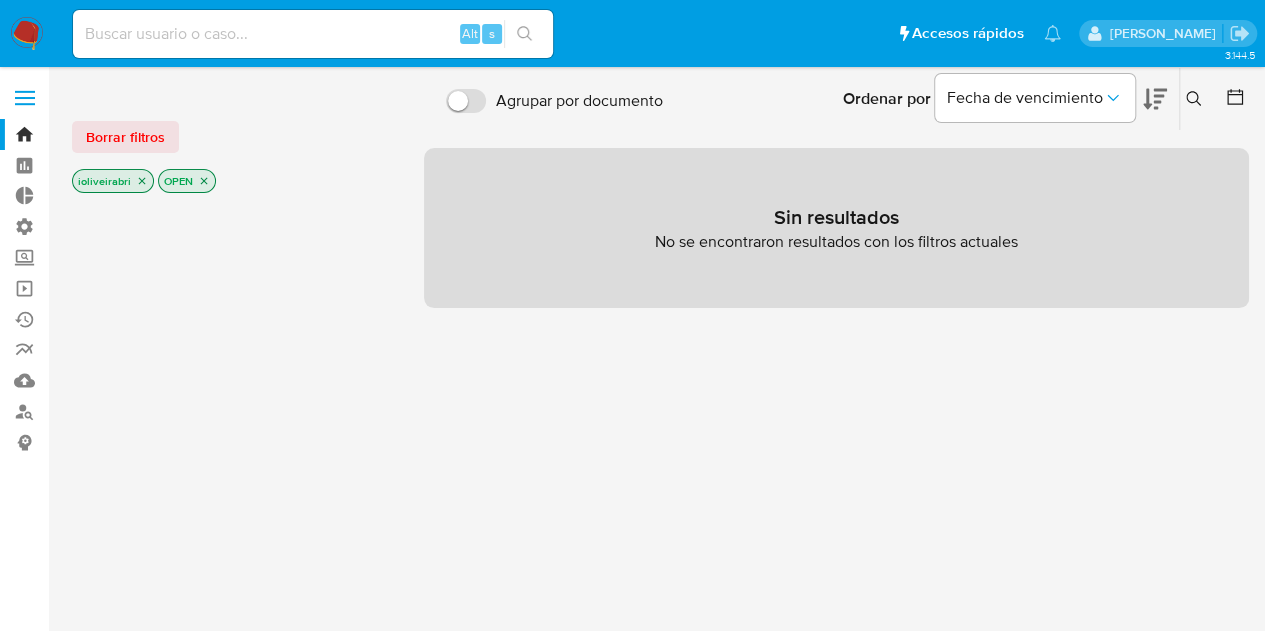 click on "Borrar filtros ioliveirabri OPEN" at bounding box center (232, 140) 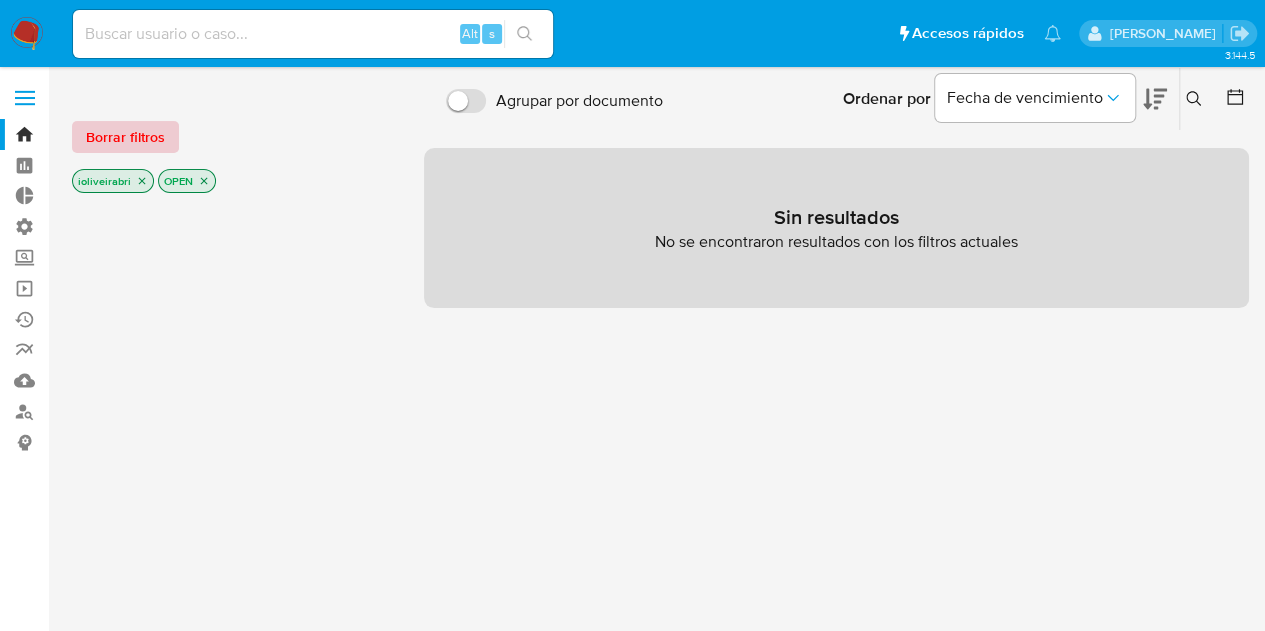 click on "Borrar filtros" at bounding box center [125, 137] 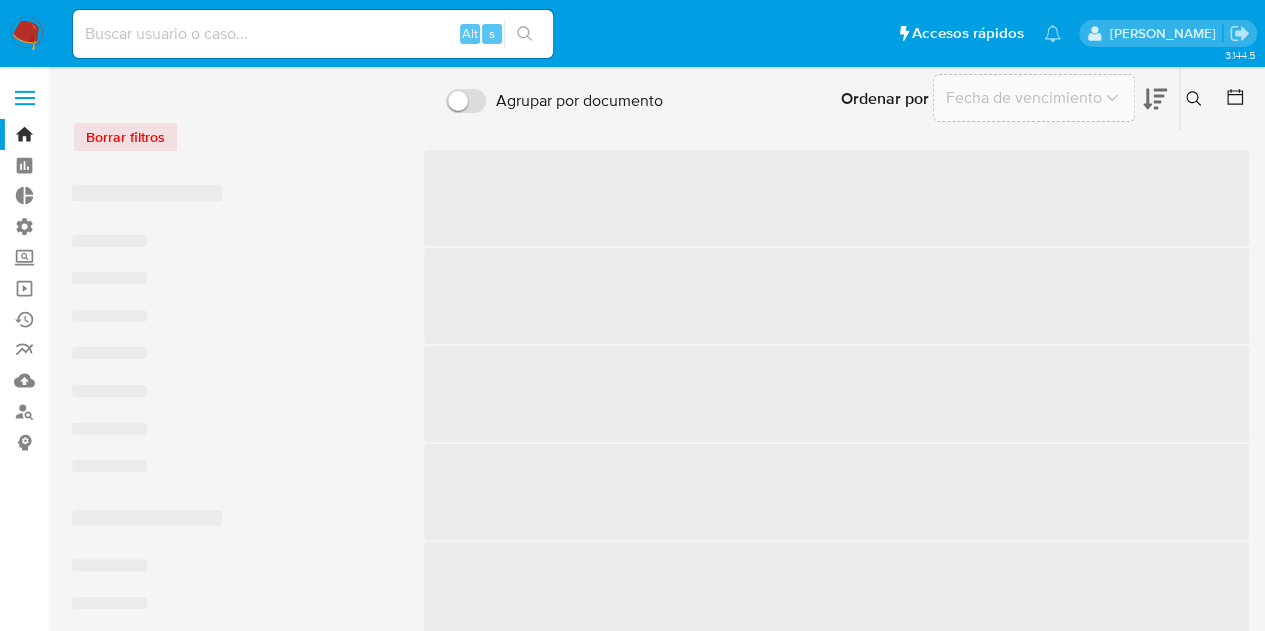 click at bounding box center (25, 98) 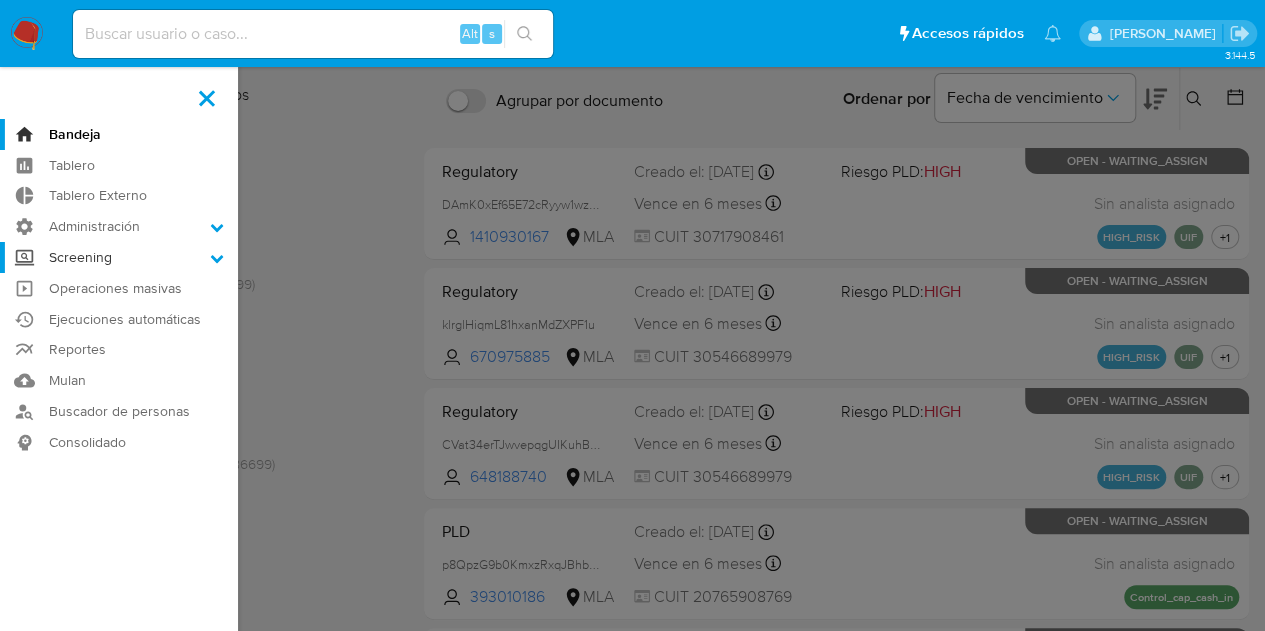 click on "Screening" at bounding box center [119, 257] 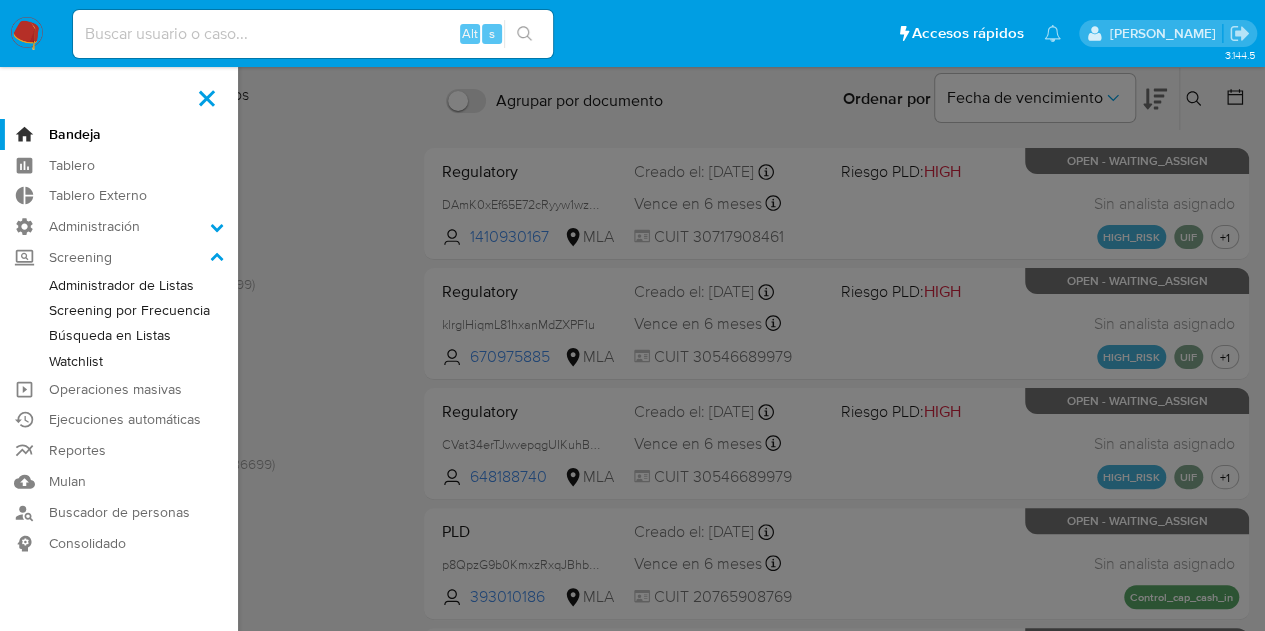 click on "Búsqueda en Listas" at bounding box center (119, 335) 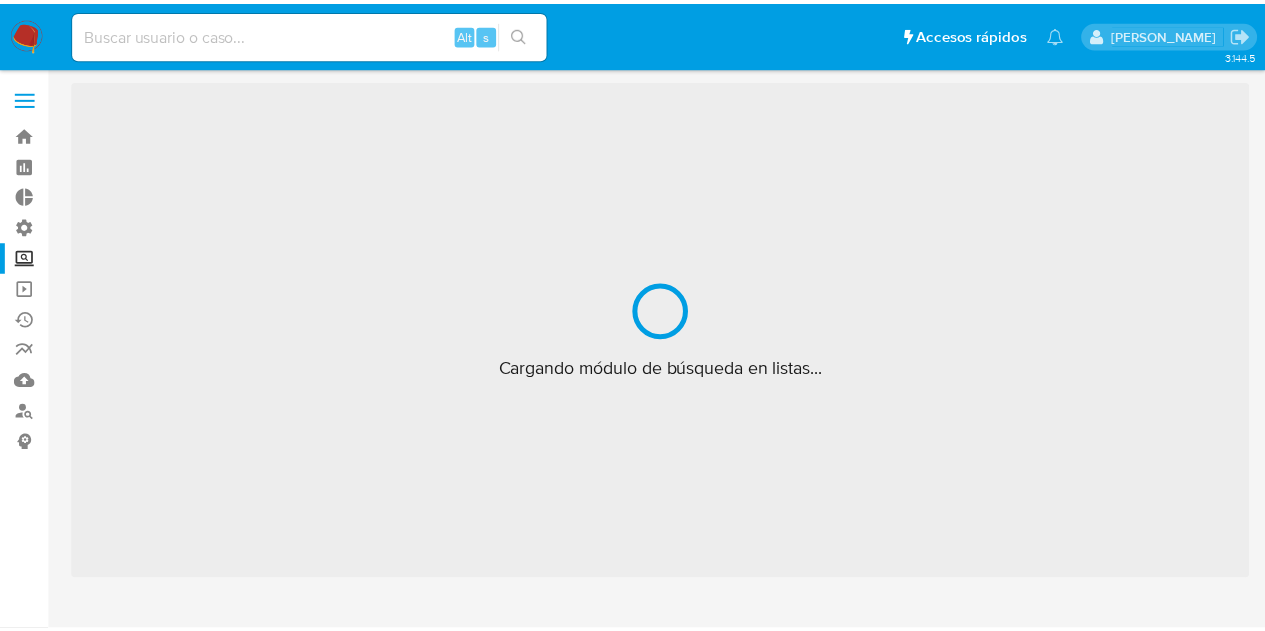 scroll, scrollTop: 0, scrollLeft: 0, axis: both 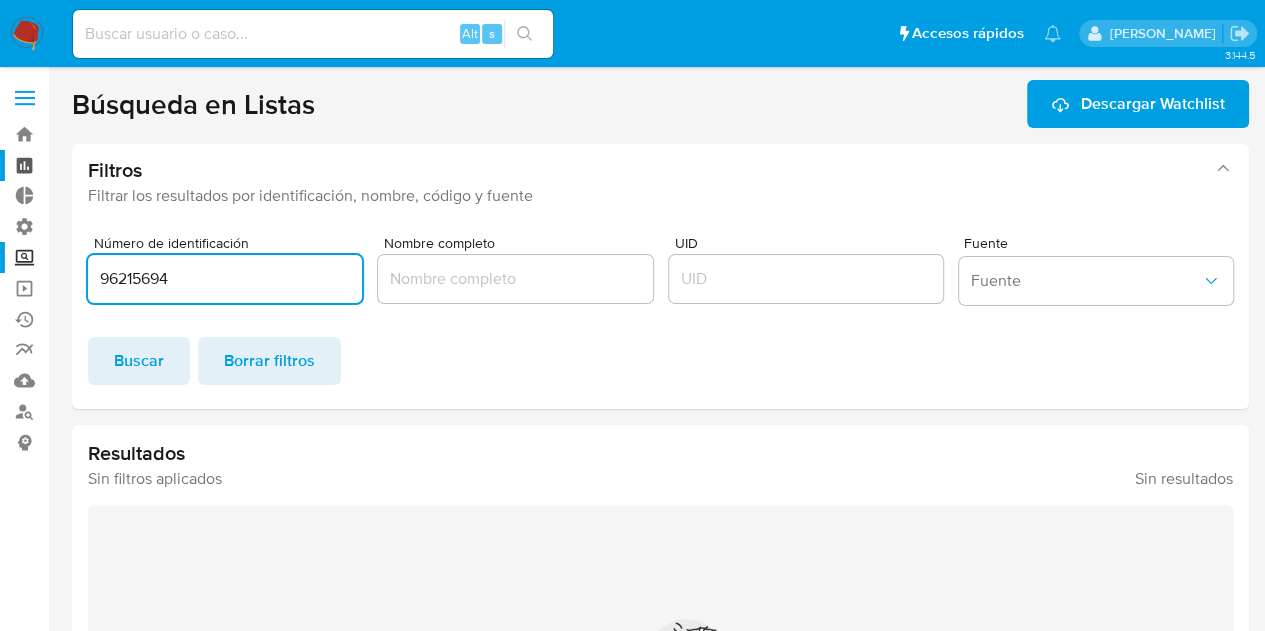 drag, startPoint x: 0, startPoint y: 228, endPoint x: 0, endPoint y: 164, distance: 64 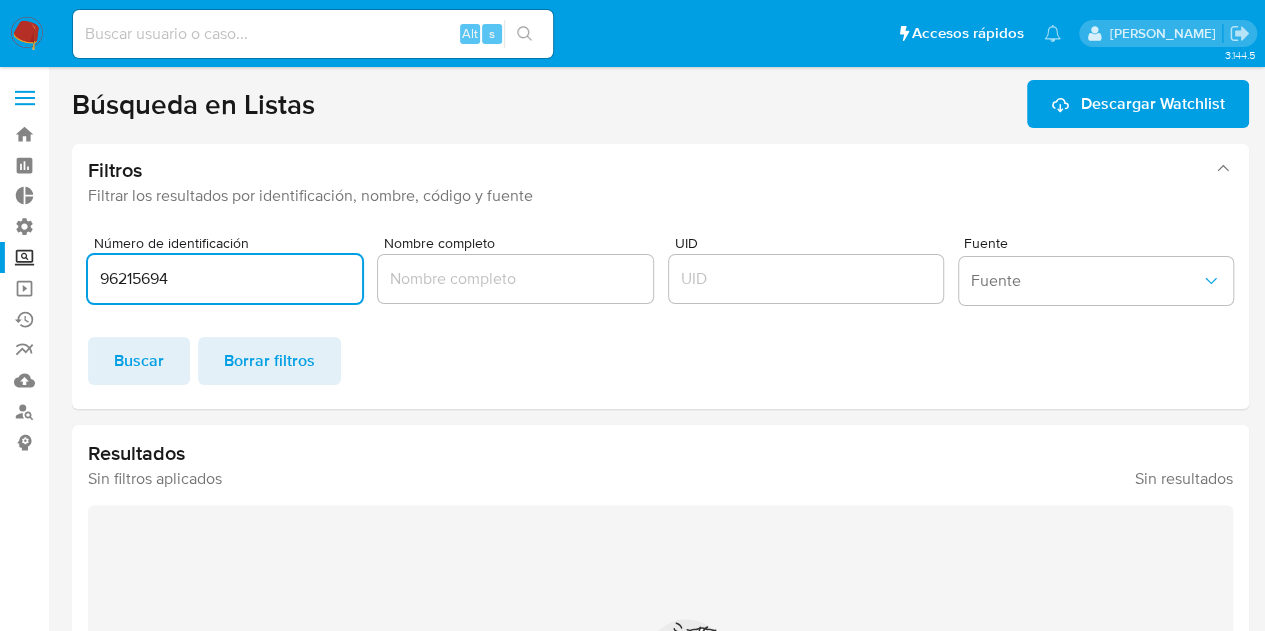click on "96215694" at bounding box center (225, 279) 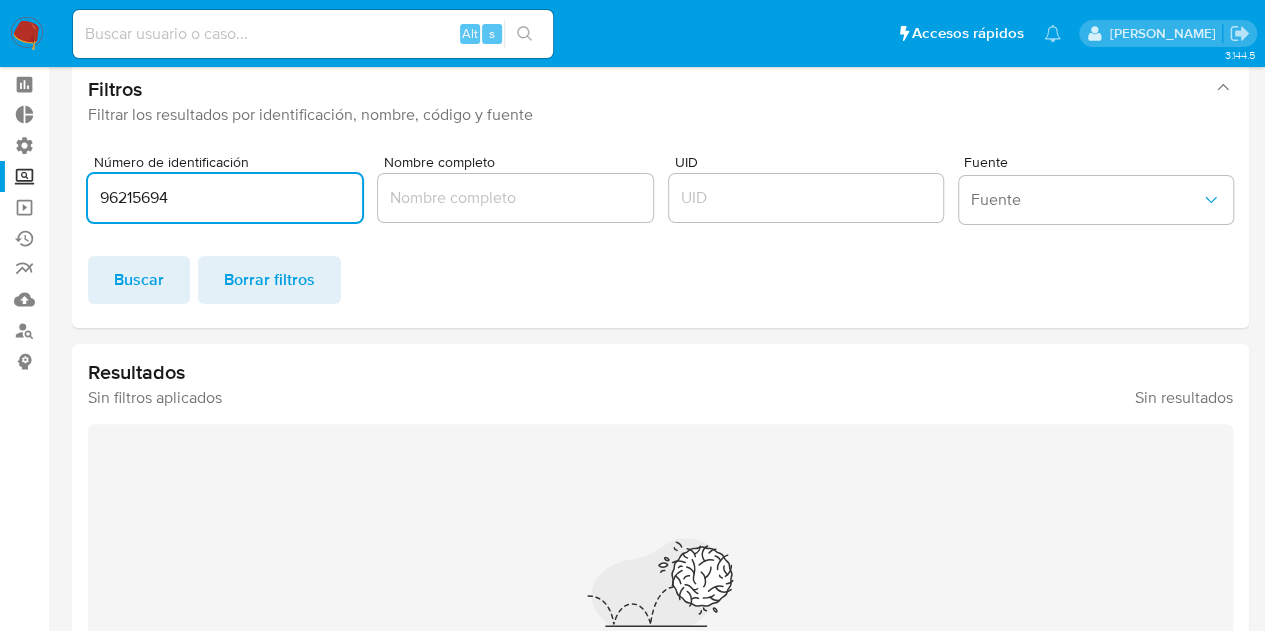 scroll, scrollTop: 0, scrollLeft: 0, axis: both 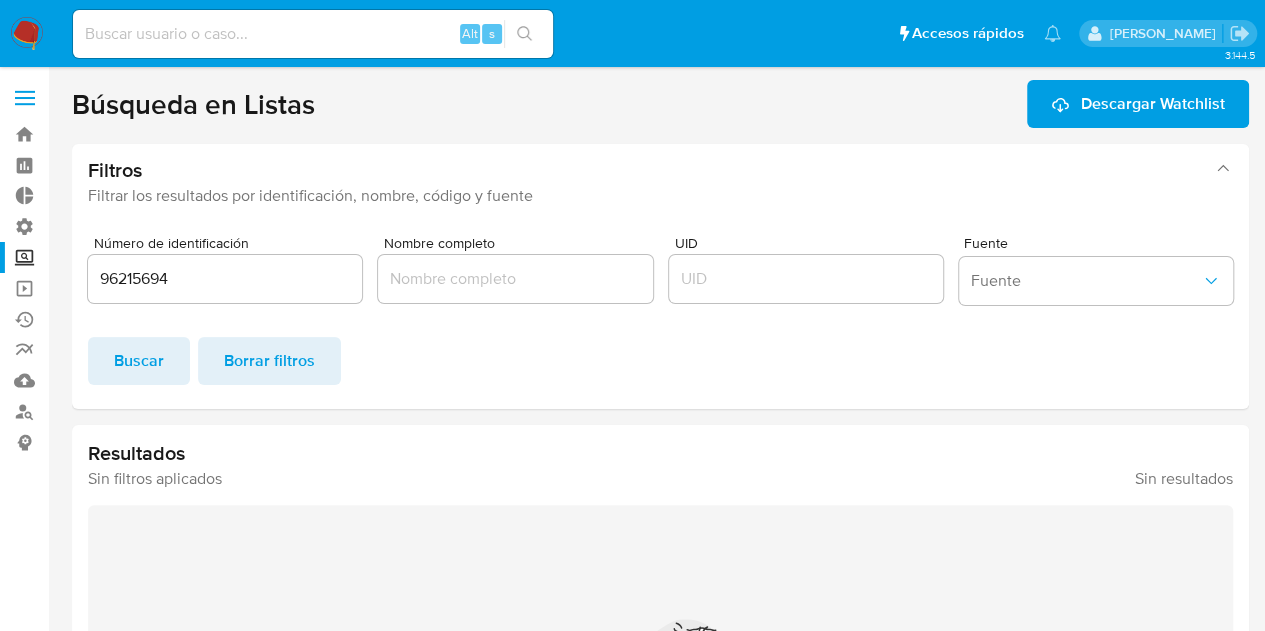 click at bounding box center (25, 98) 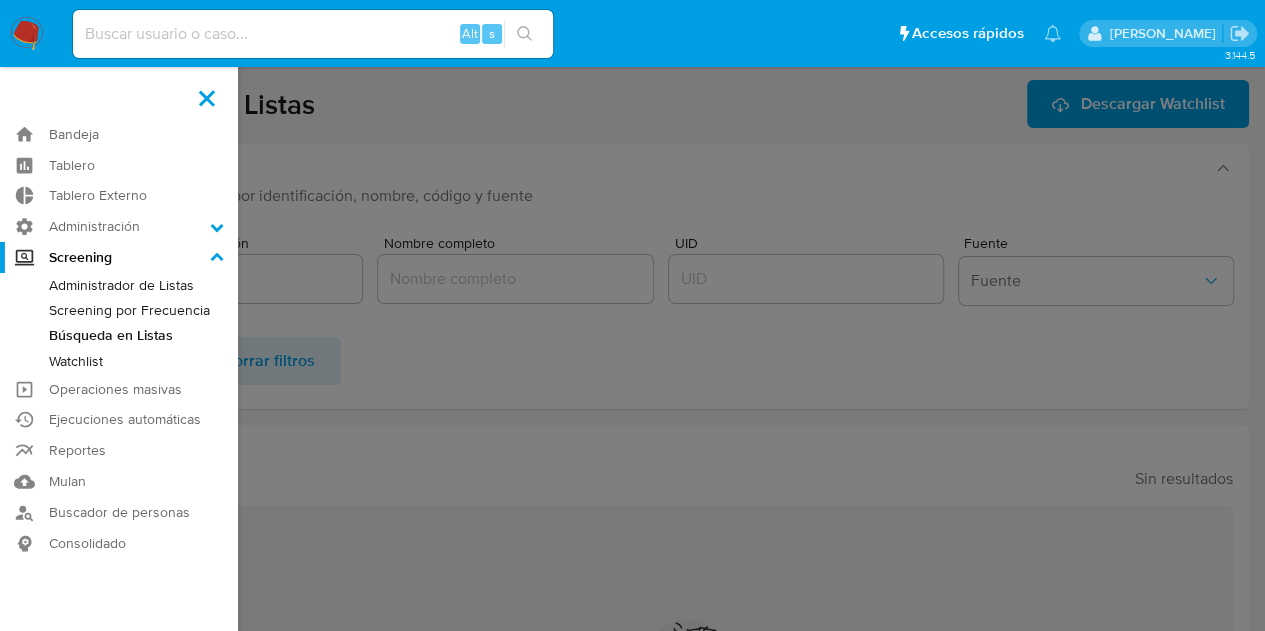 click on "Administrador de Listas" at bounding box center [119, 285] 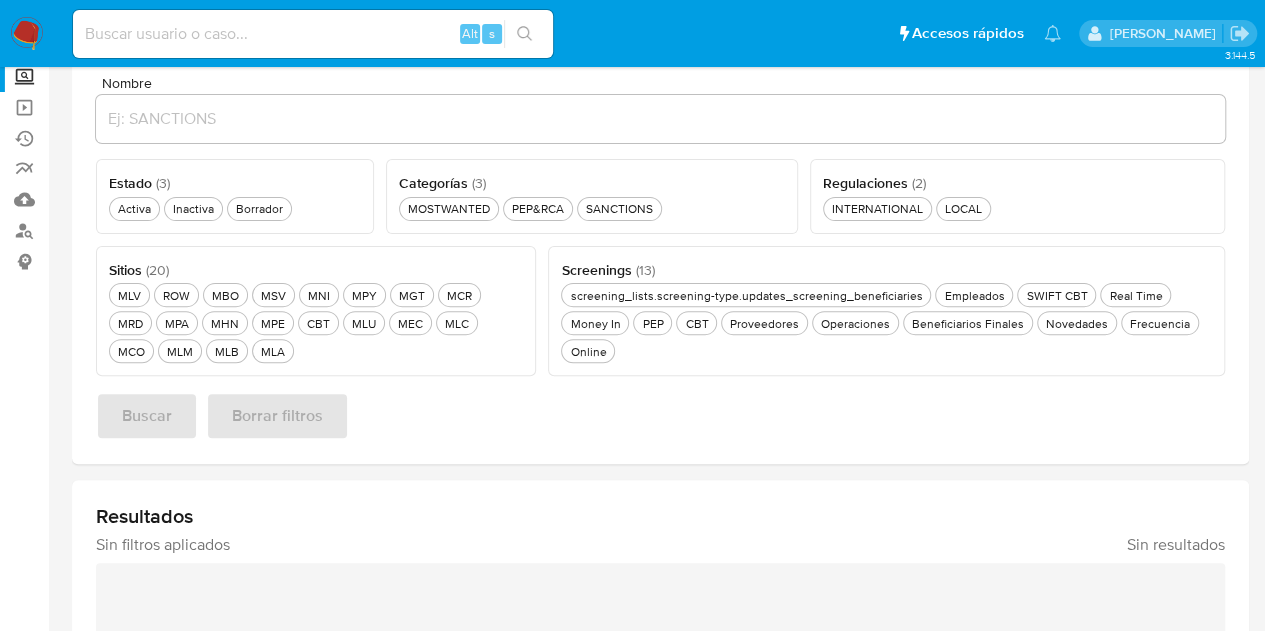 scroll, scrollTop: 200, scrollLeft: 0, axis: vertical 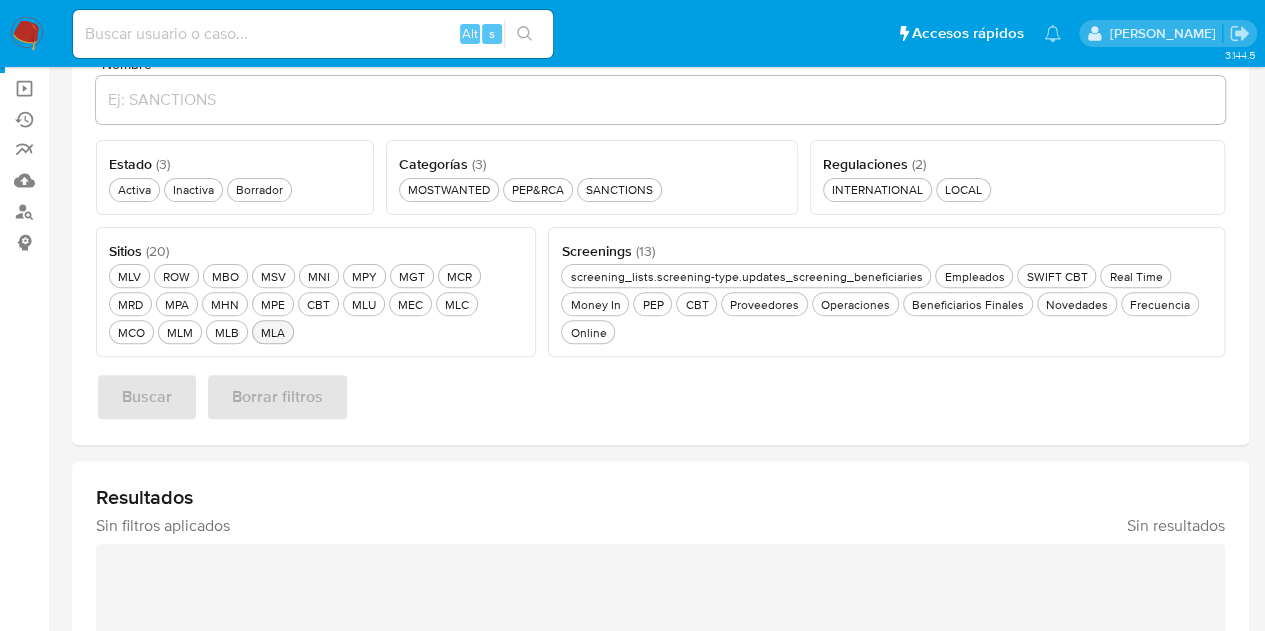 click on "MLA MLA" at bounding box center (273, 332) 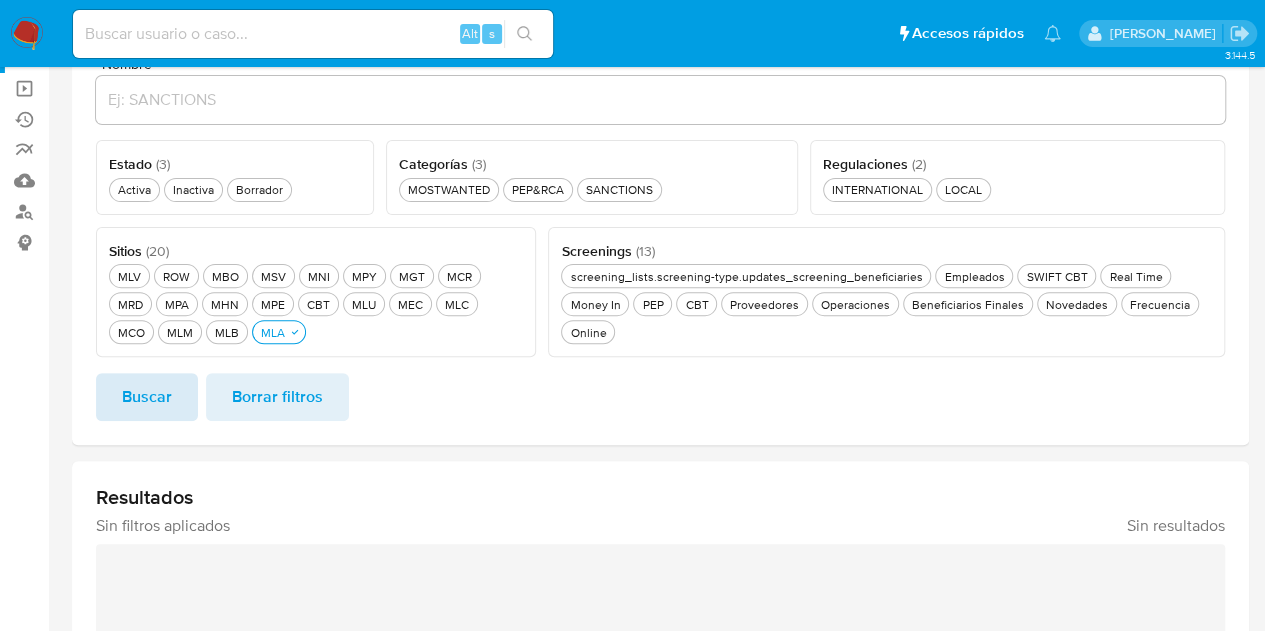 click on "Buscar" at bounding box center [147, 397] 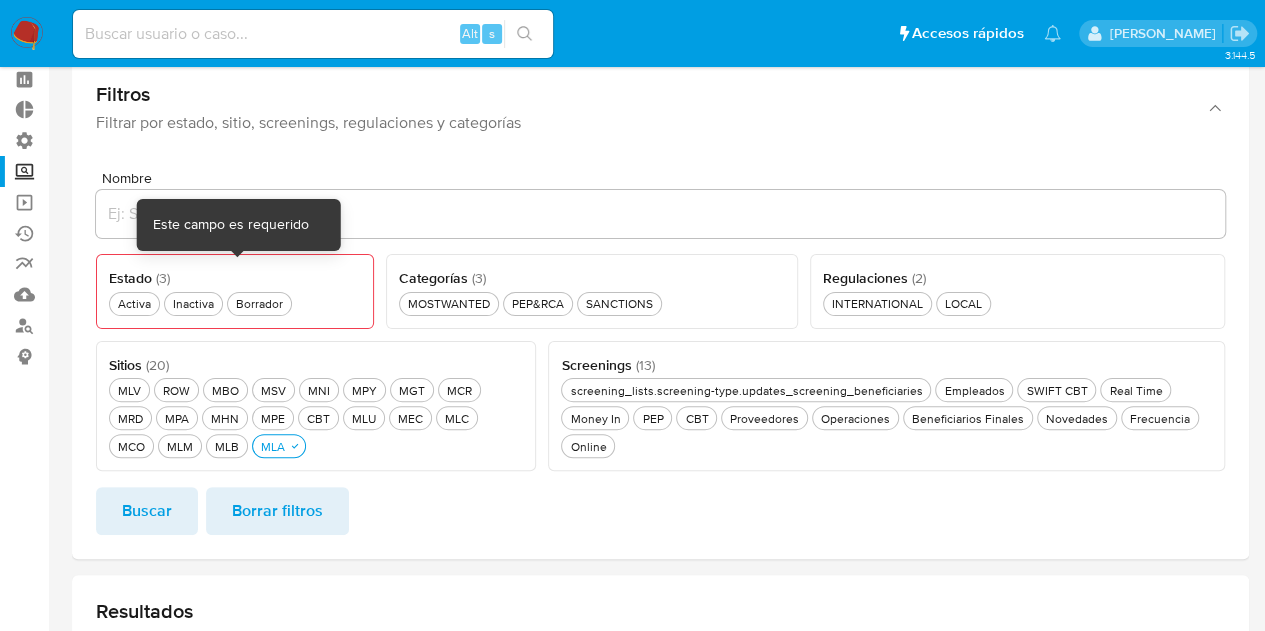 scroll, scrollTop: 0, scrollLeft: 0, axis: both 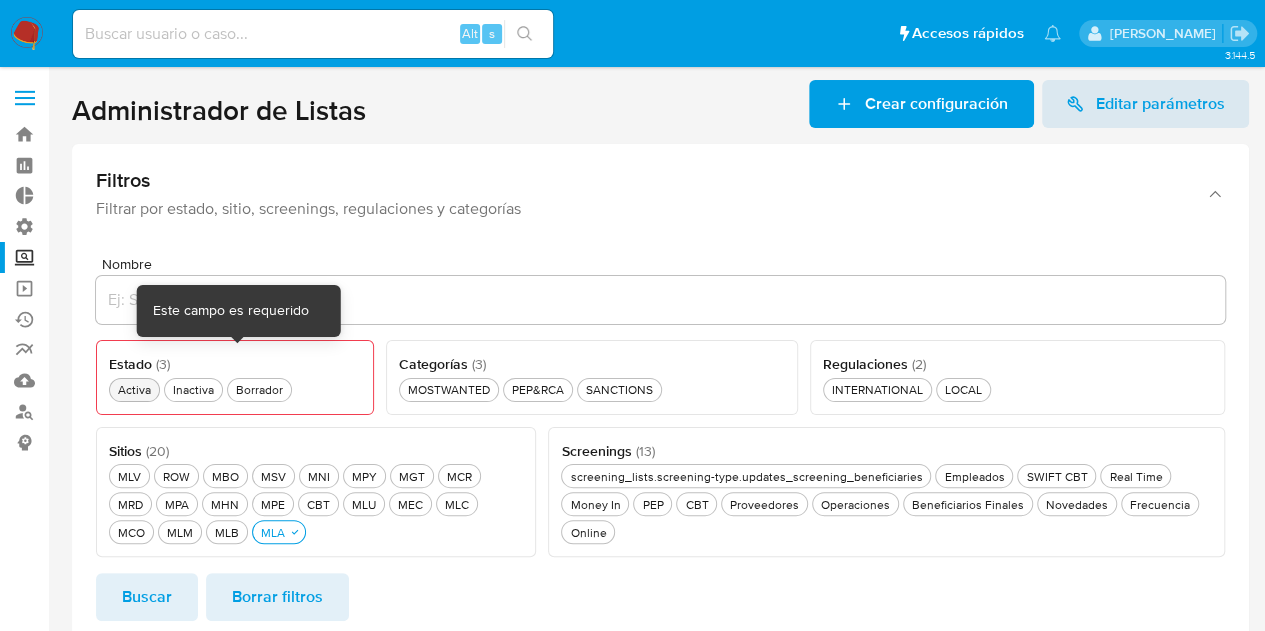 click on "Activa Activa" at bounding box center (134, 389) 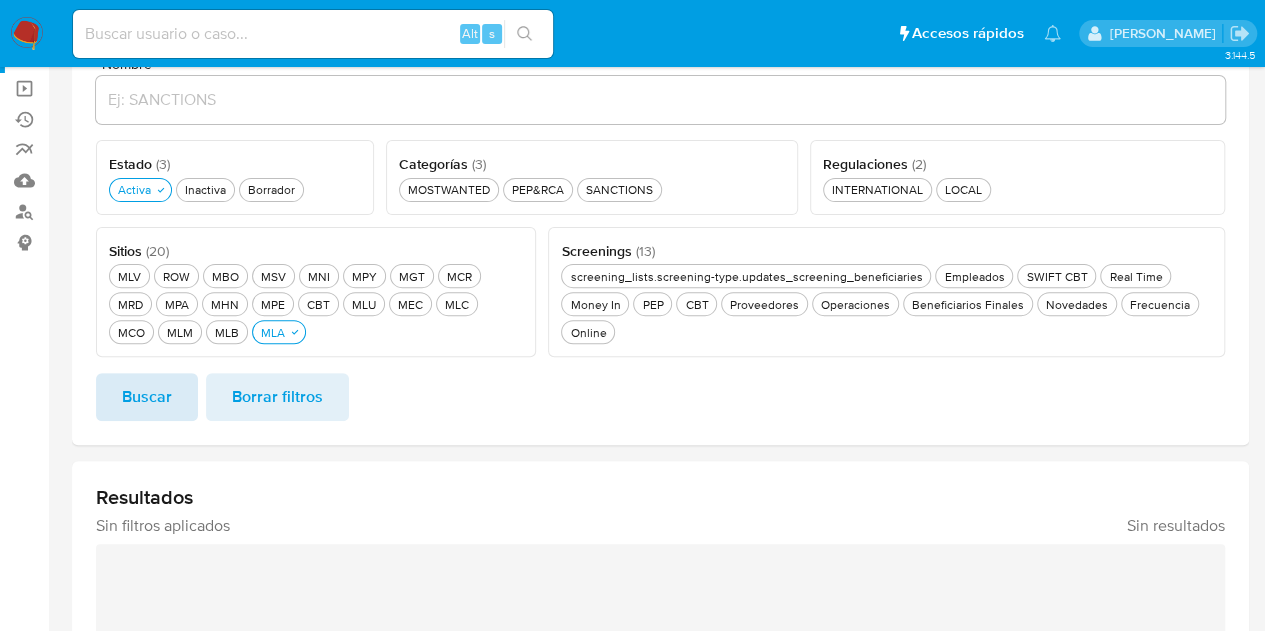 click on "Buscar" at bounding box center (147, 397) 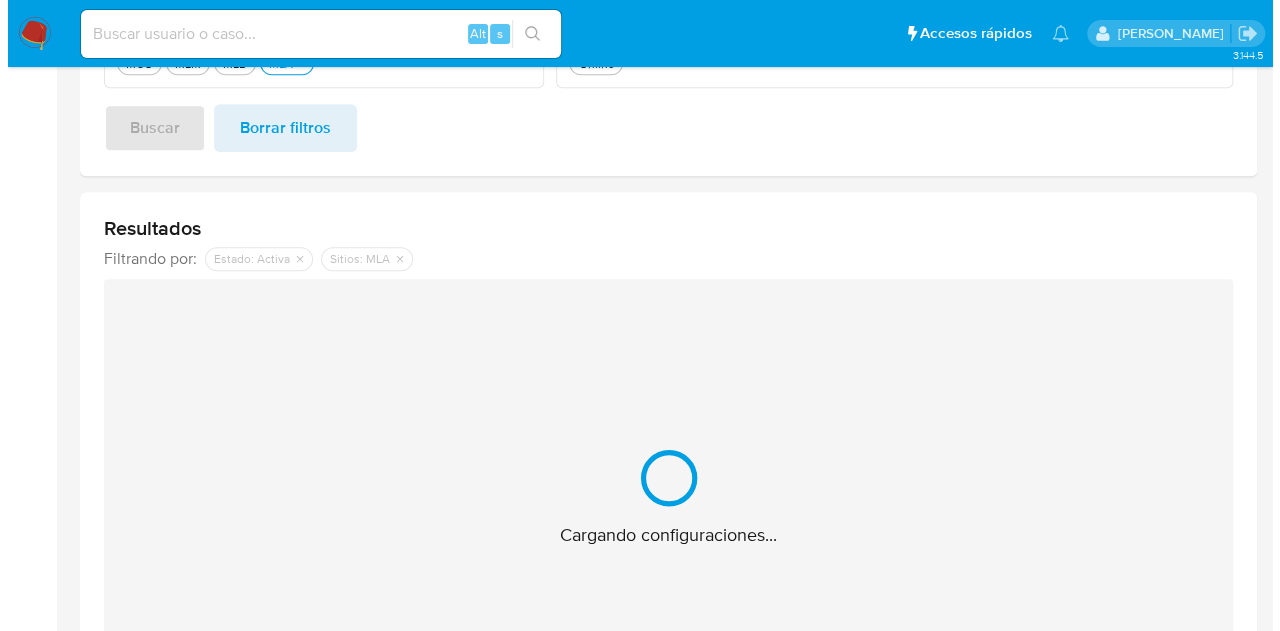 scroll, scrollTop: 500, scrollLeft: 0, axis: vertical 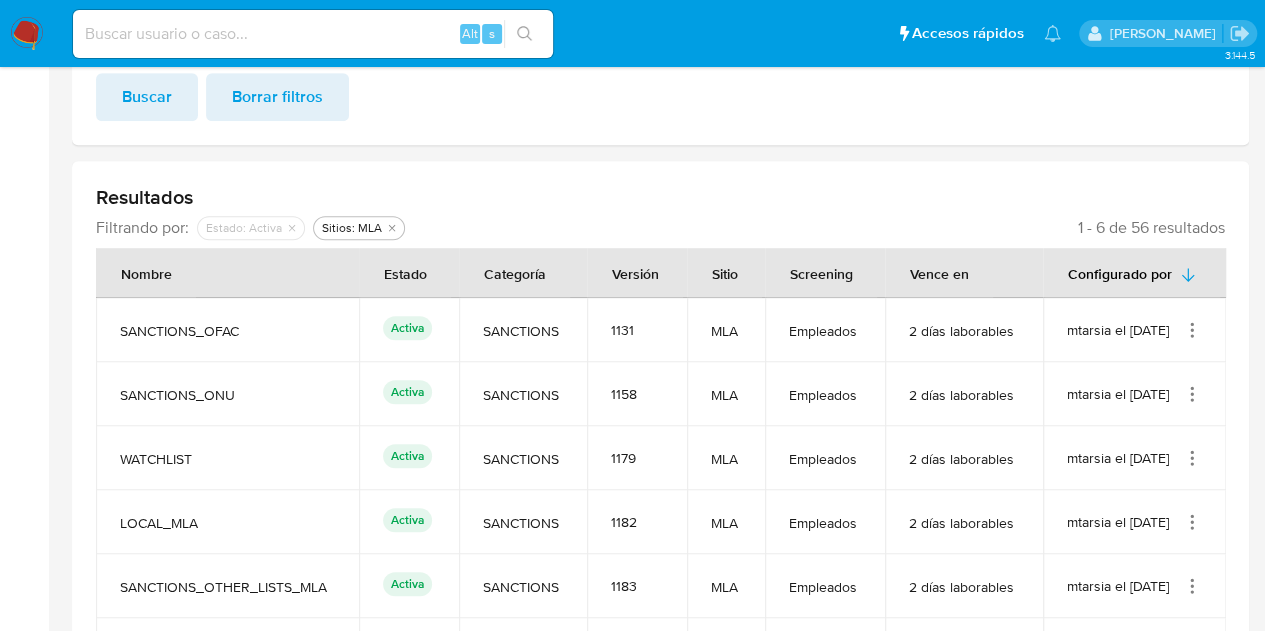 drag, startPoint x: 159, startPoint y: 324, endPoint x: 302, endPoint y: 346, distance: 144.6824 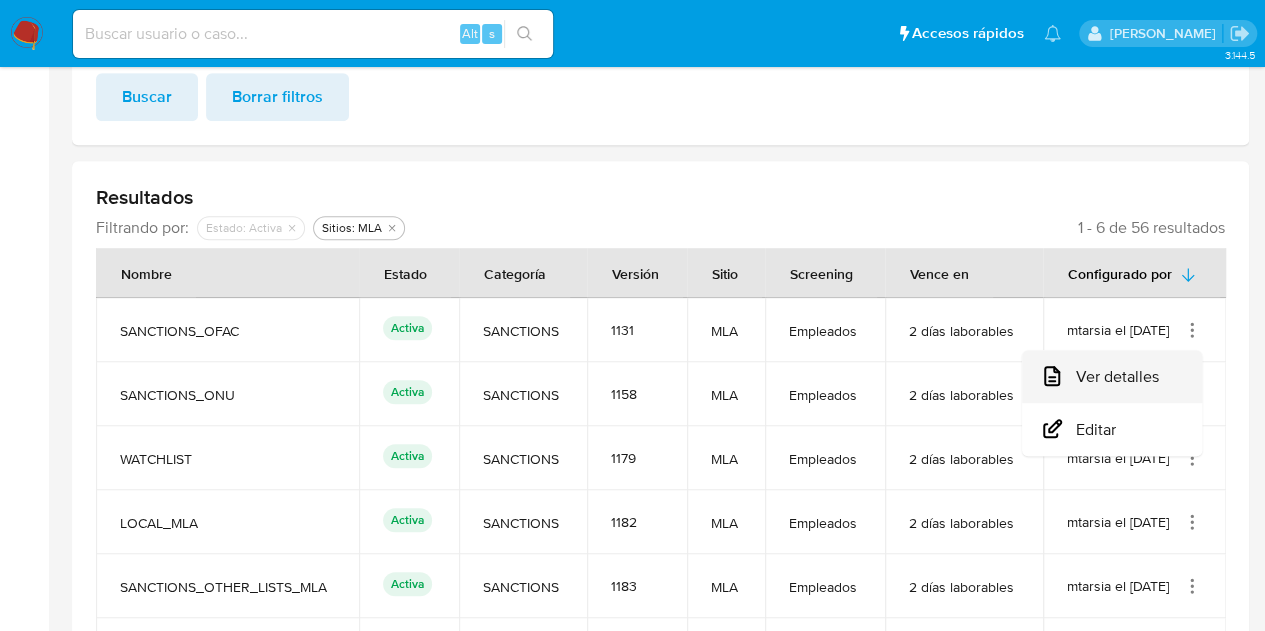 click on "Ver detalles" at bounding box center (1112, 376) 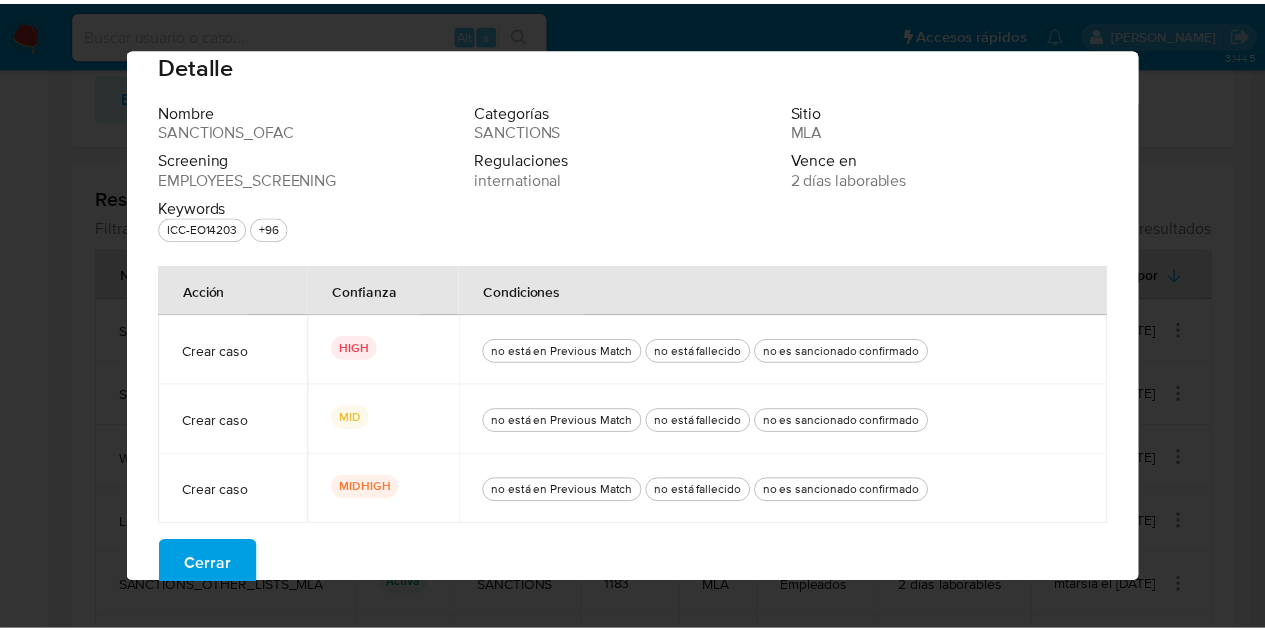 scroll, scrollTop: 48, scrollLeft: 0, axis: vertical 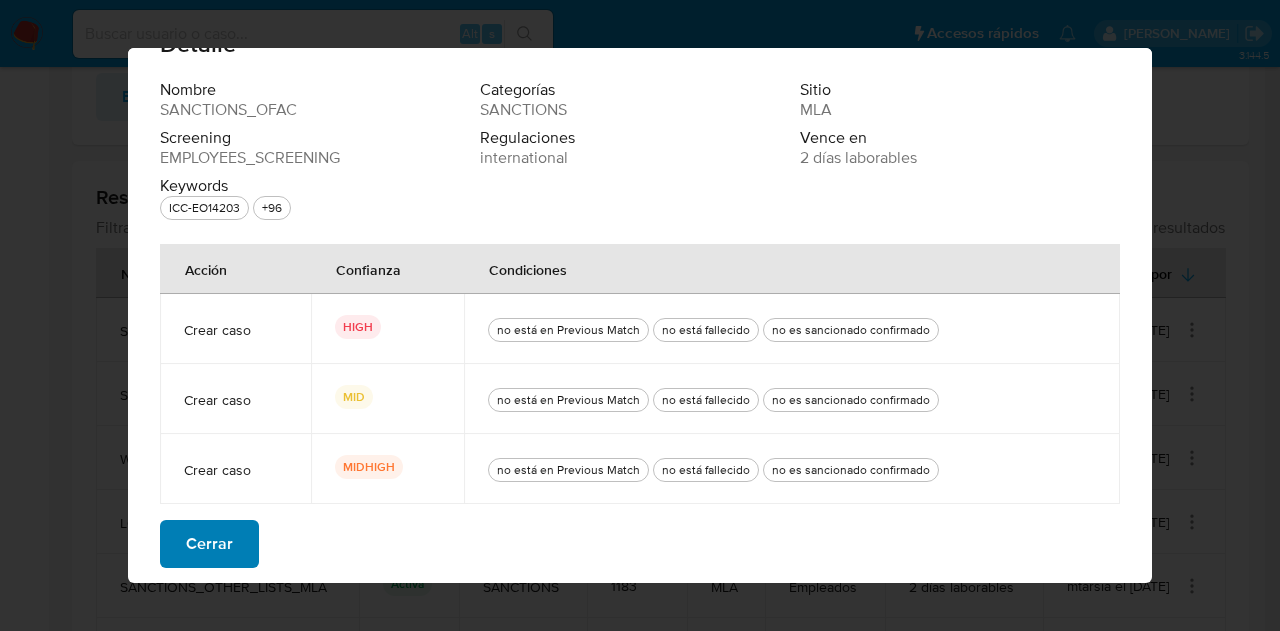 click on "Cerrar" at bounding box center [209, 544] 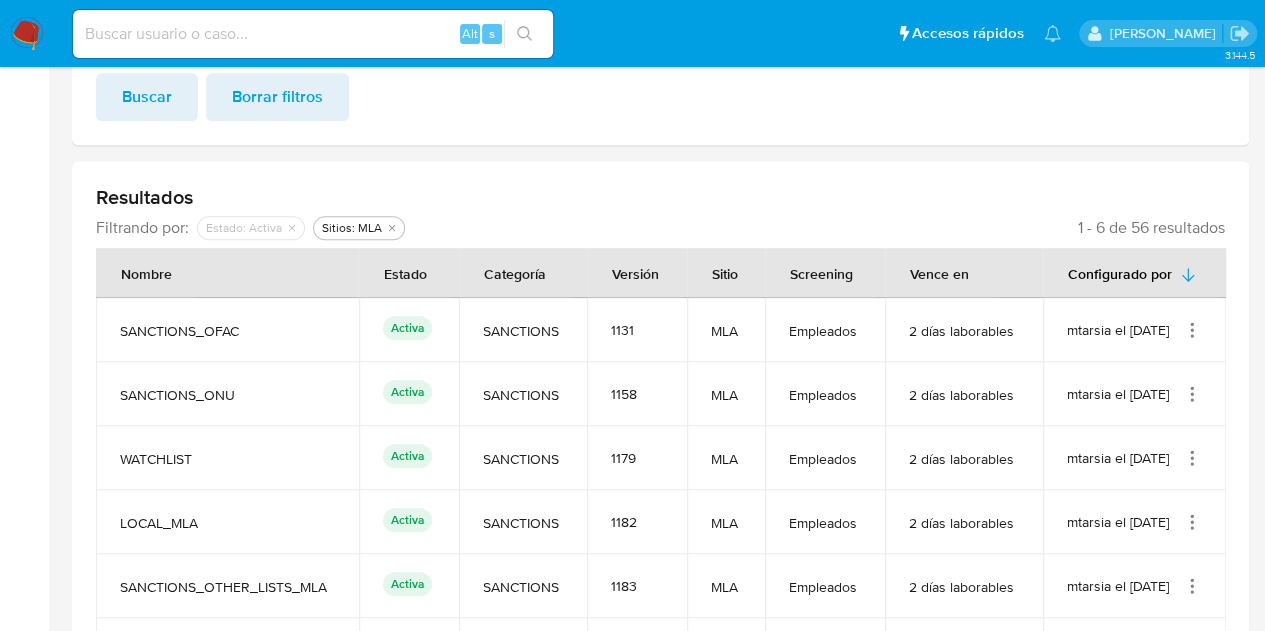 drag, startPoint x: 785, startPoint y: 328, endPoint x: 862, endPoint y: 321, distance: 77.31753 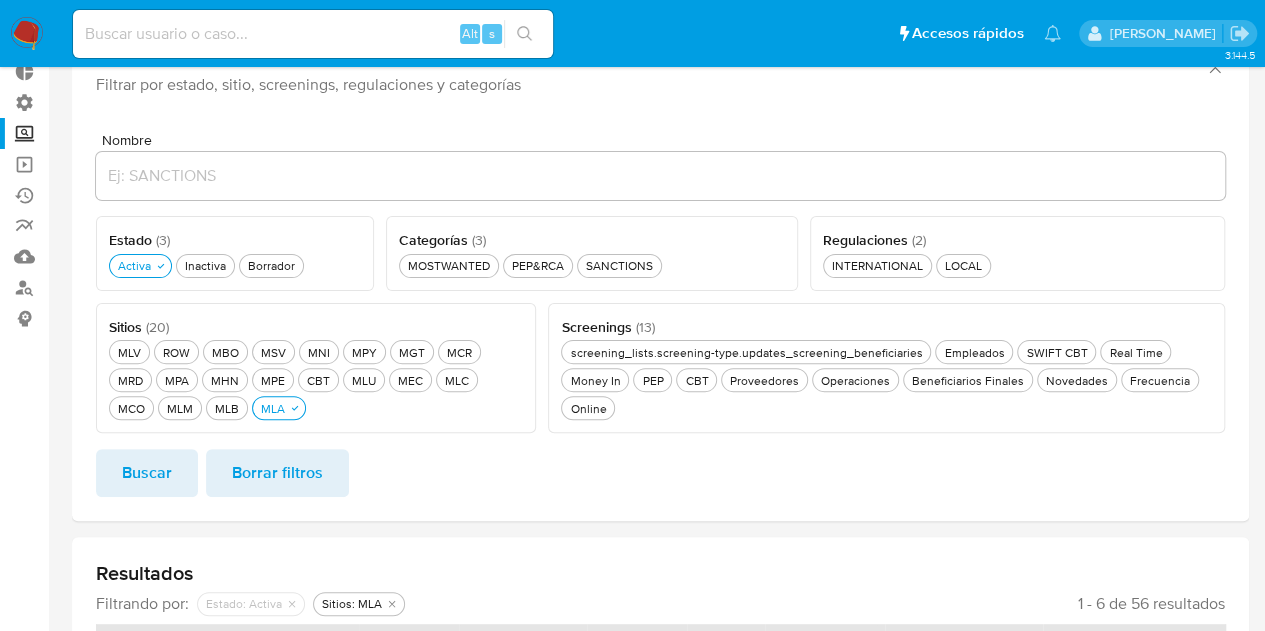 scroll, scrollTop: 0, scrollLeft: 0, axis: both 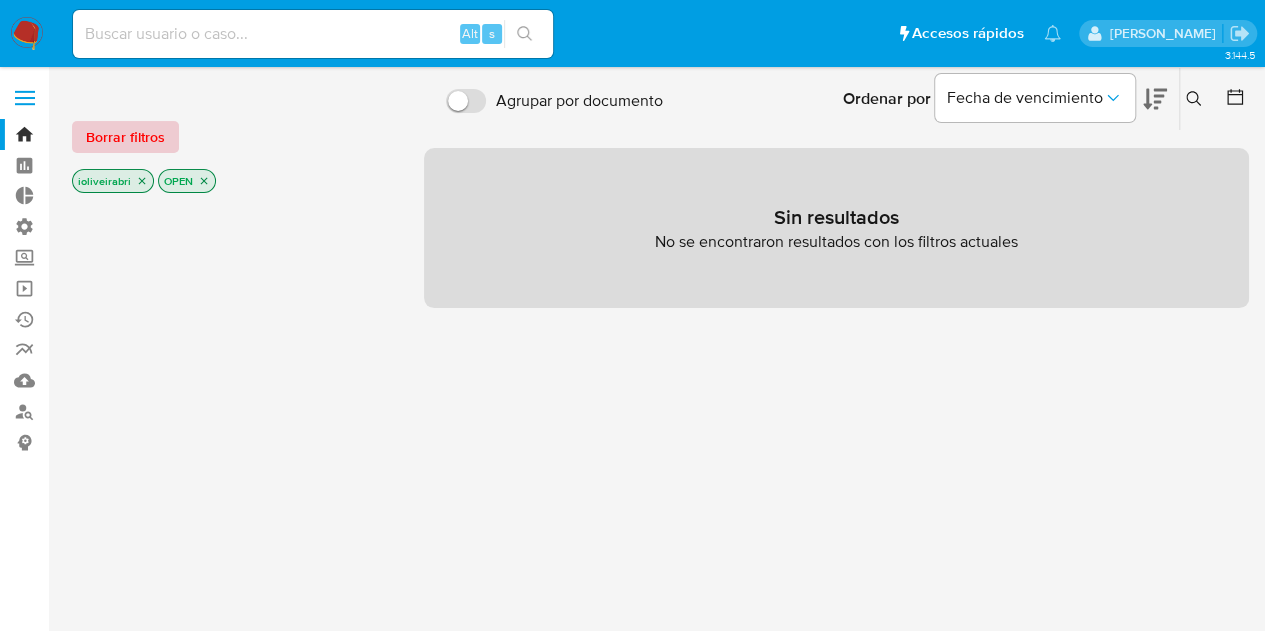 click on "Borrar filtros" at bounding box center [125, 137] 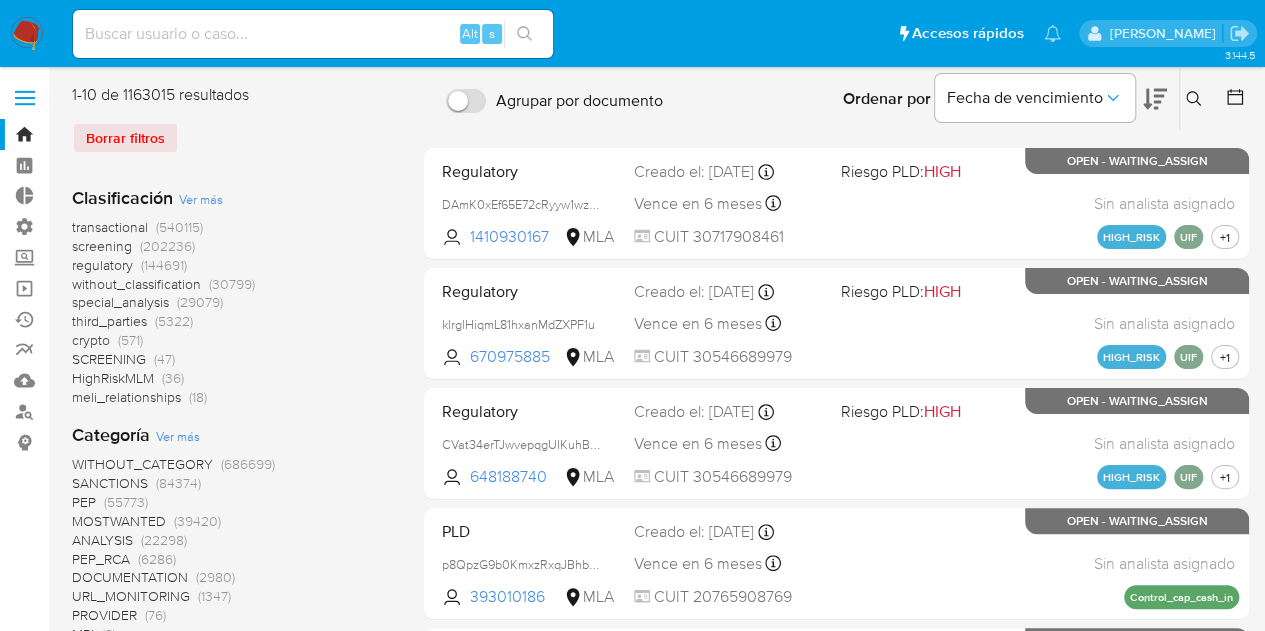 click at bounding box center [25, 104] 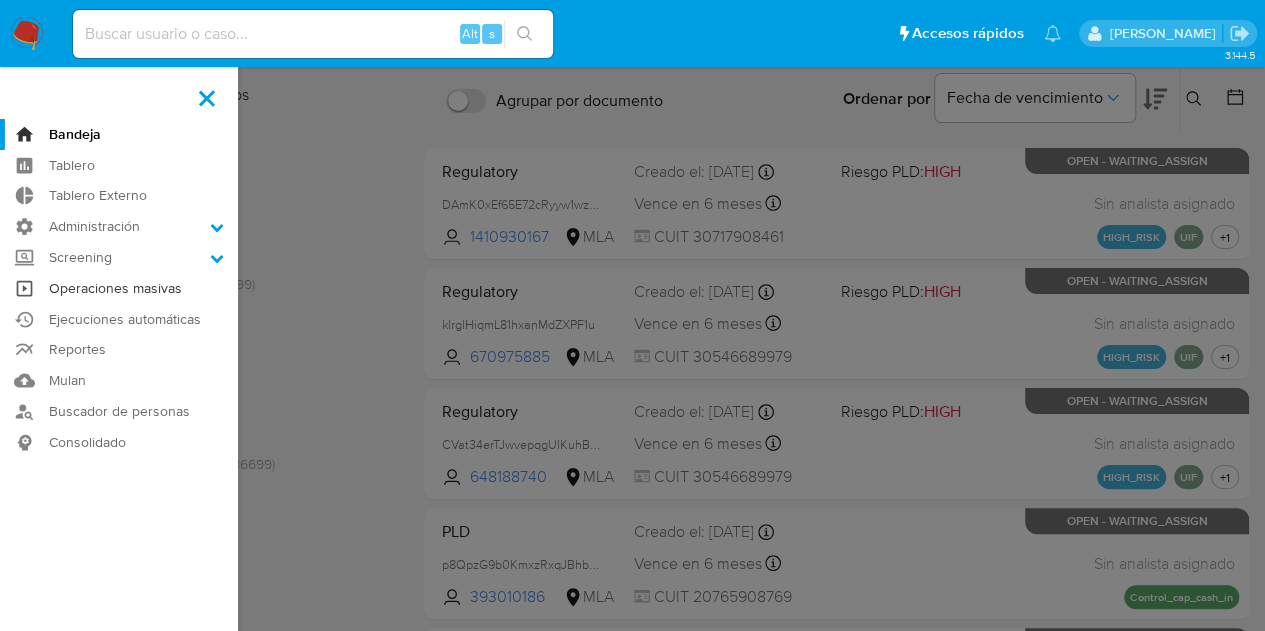 click on "Operaciones masivas" at bounding box center [119, 288] 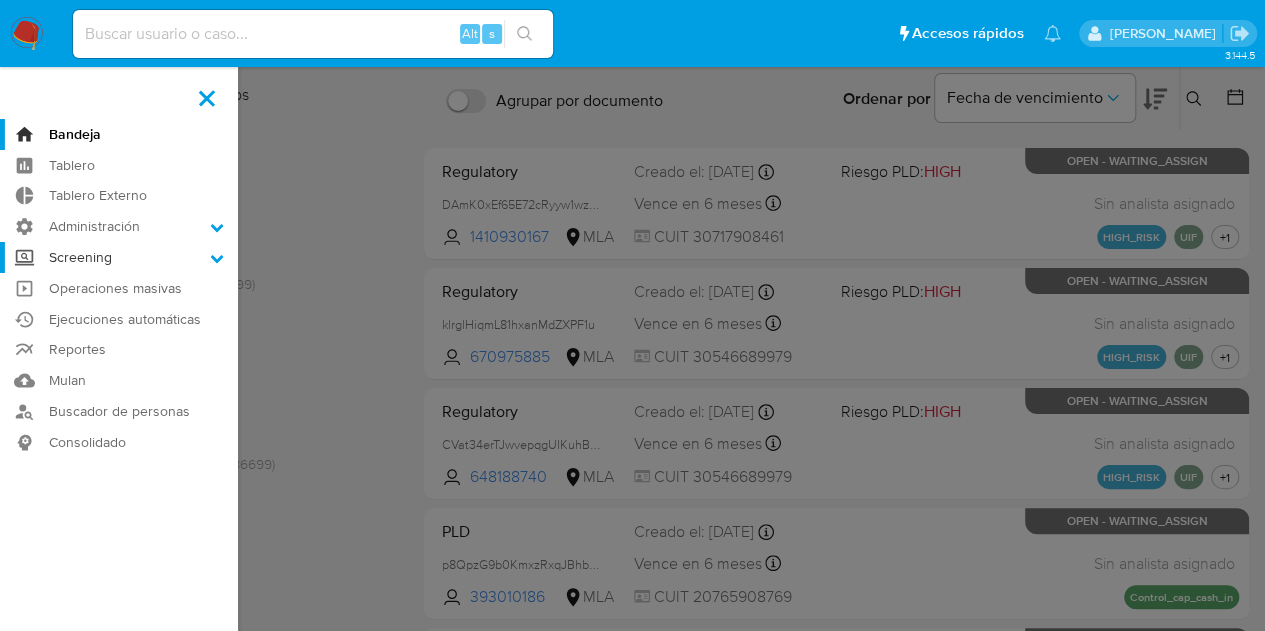 click on "Screening" at bounding box center [119, 257] 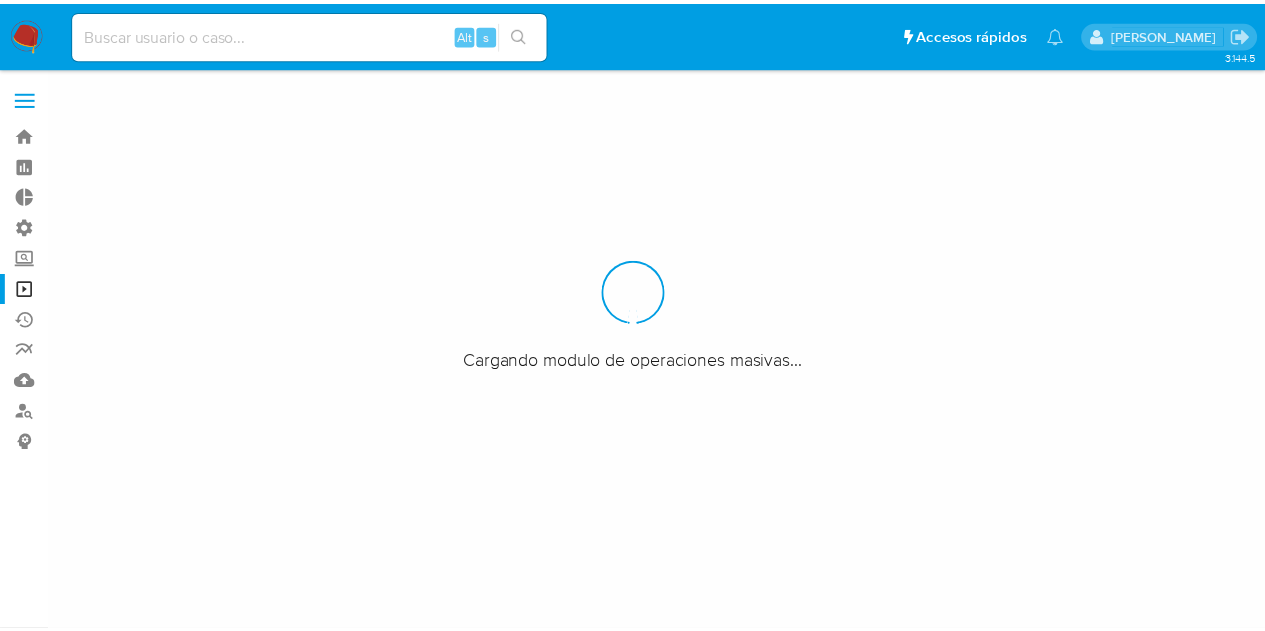 scroll, scrollTop: 0, scrollLeft: 0, axis: both 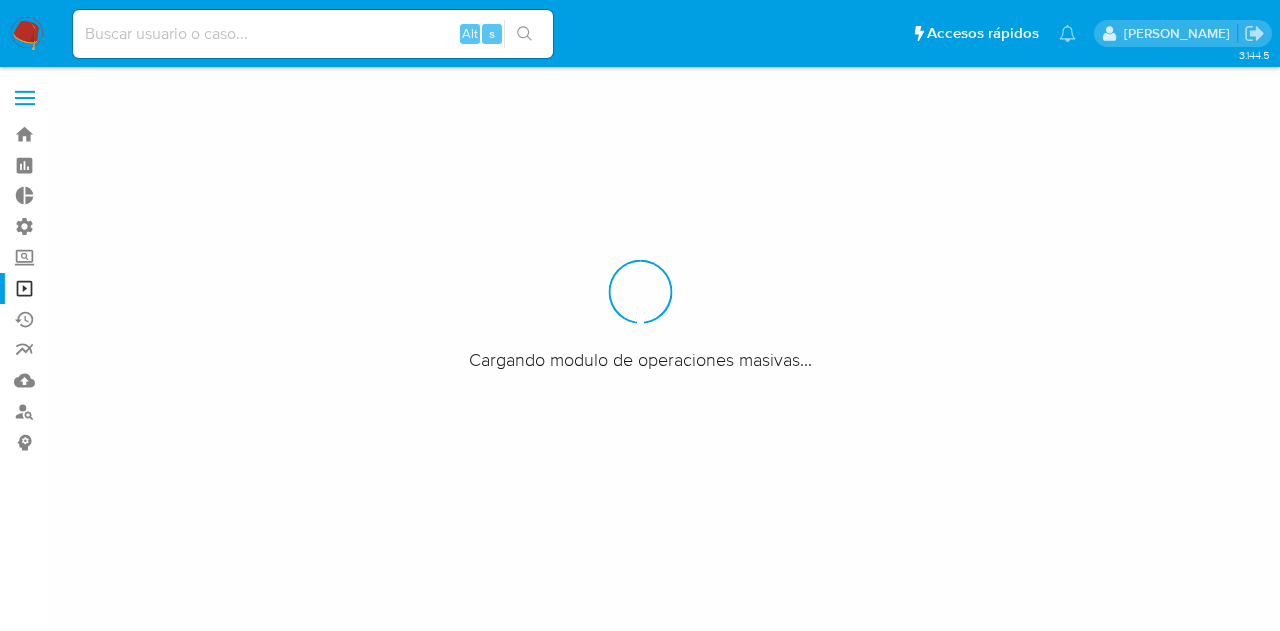 click at bounding box center [25, 98] 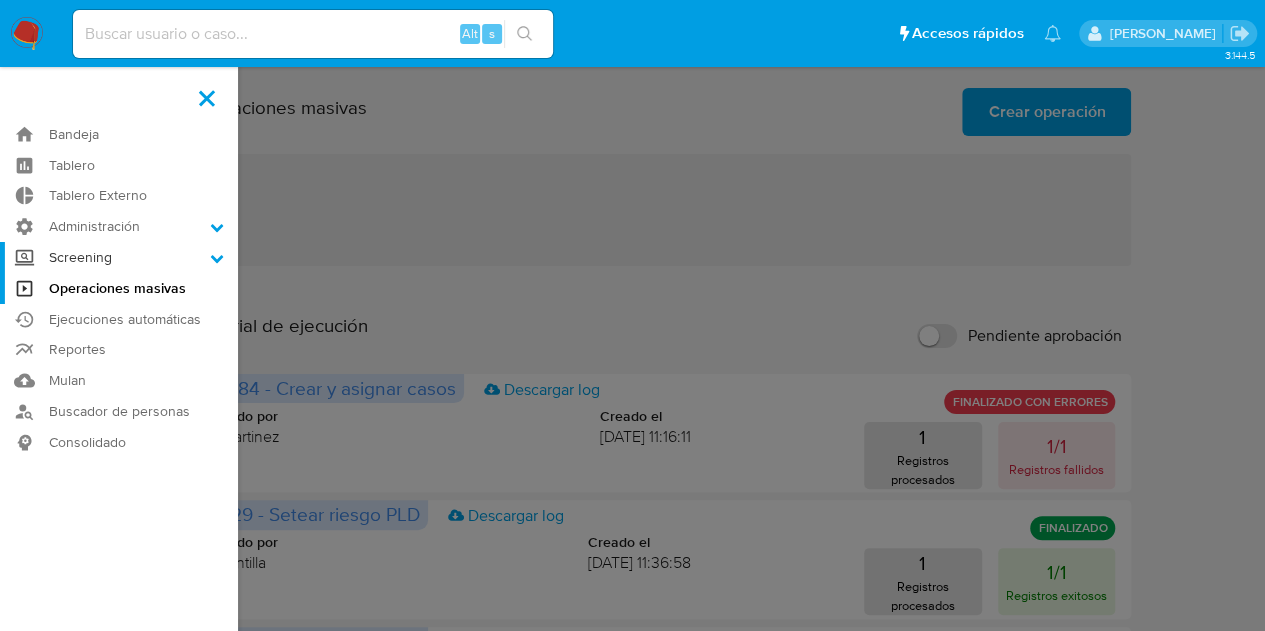 click on "Screening" at bounding box center (119, 257) 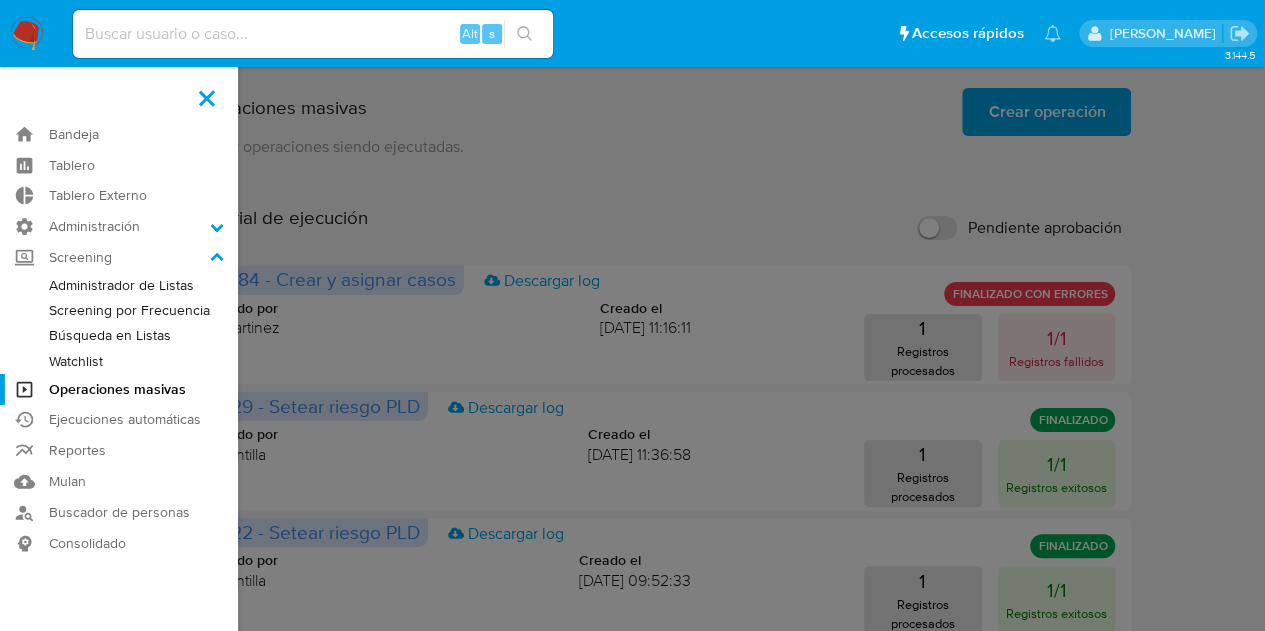 click on "Administrador de Listas" at bounding box center (119, 285) 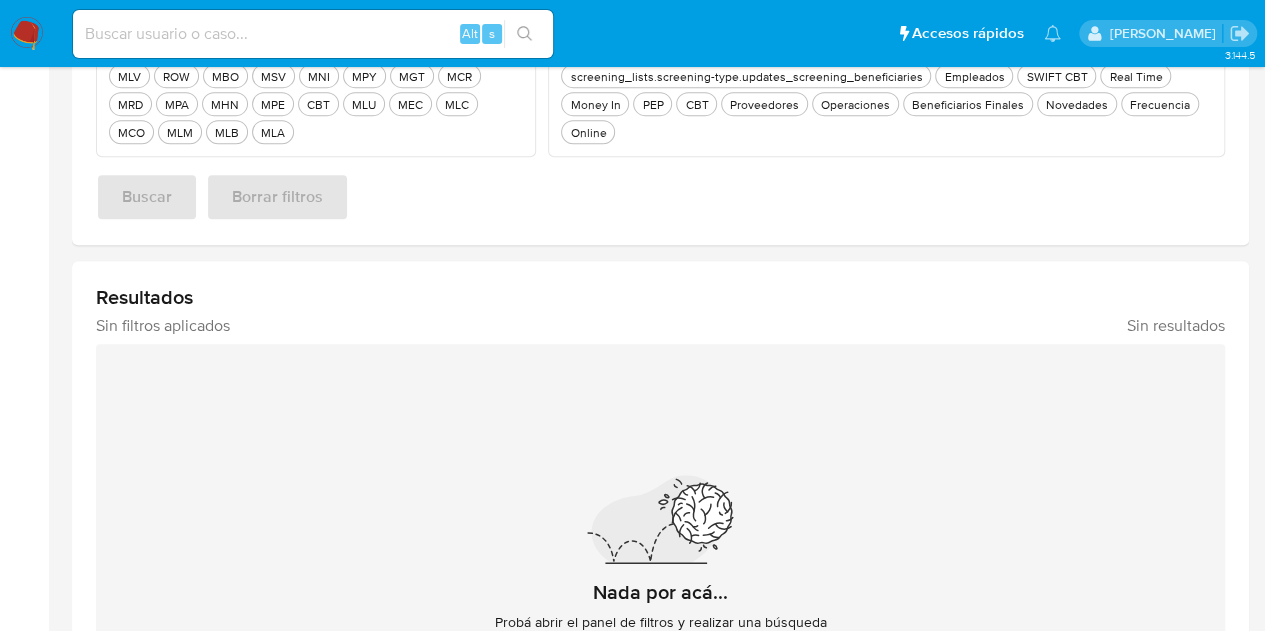 scroll, scrollTop: 200, scrollLeft: 0, axis: vertical 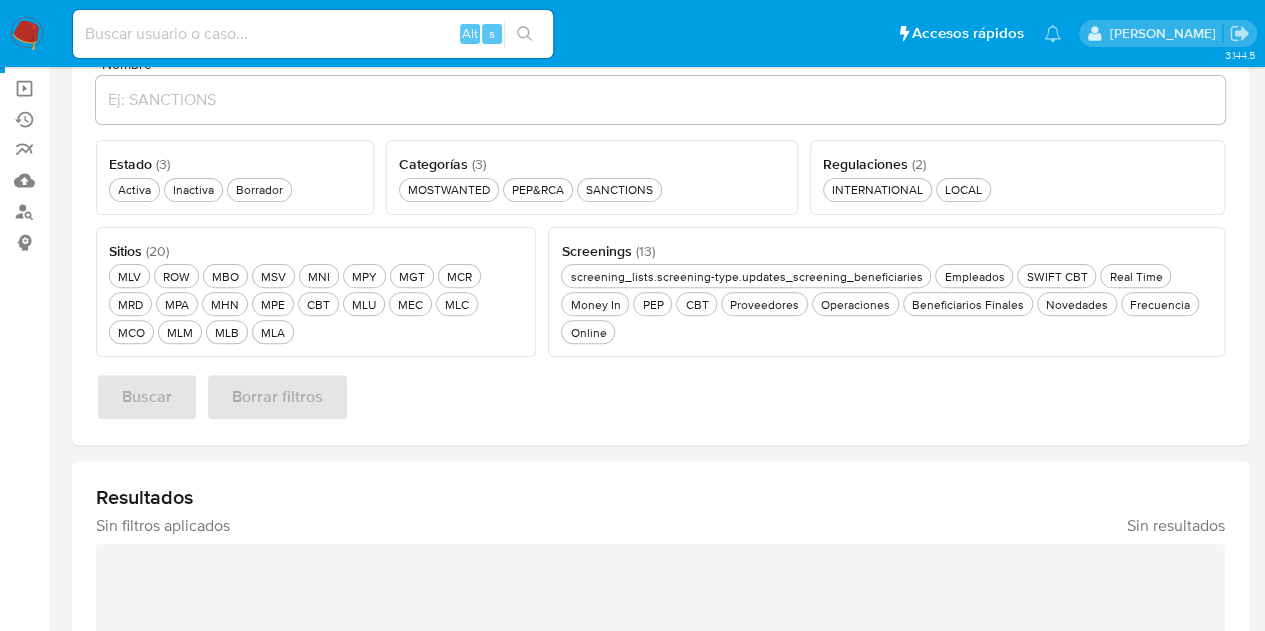 click on "MLV MLV ROW ROW MBO MBO MSV MSV MNI MNI MPY MPY MGT MGT MCR MCR MRD MRD MPA MPA MHN MHN MPE MPE CBT CBT MLU MLU MEC MEC MLC MLC MCO MCO MLM MLM MLB MLB MLA MLA" at bounding box center [316, 302] 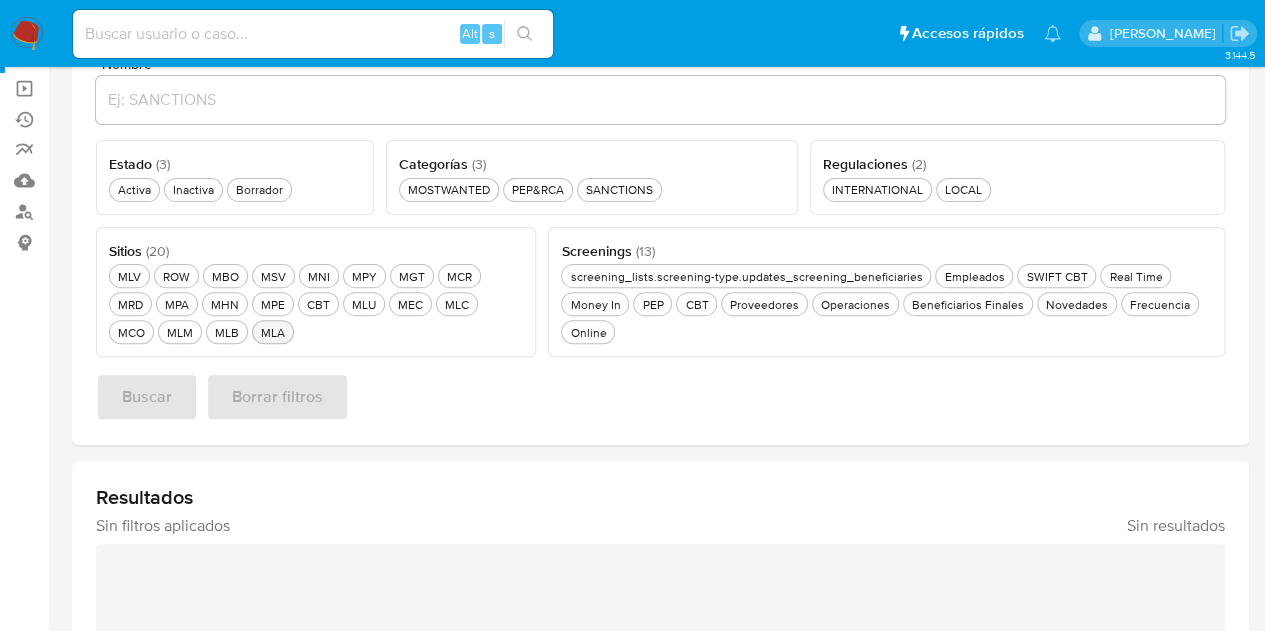 click on "MLA MLA" at bounding box center [273, 332] 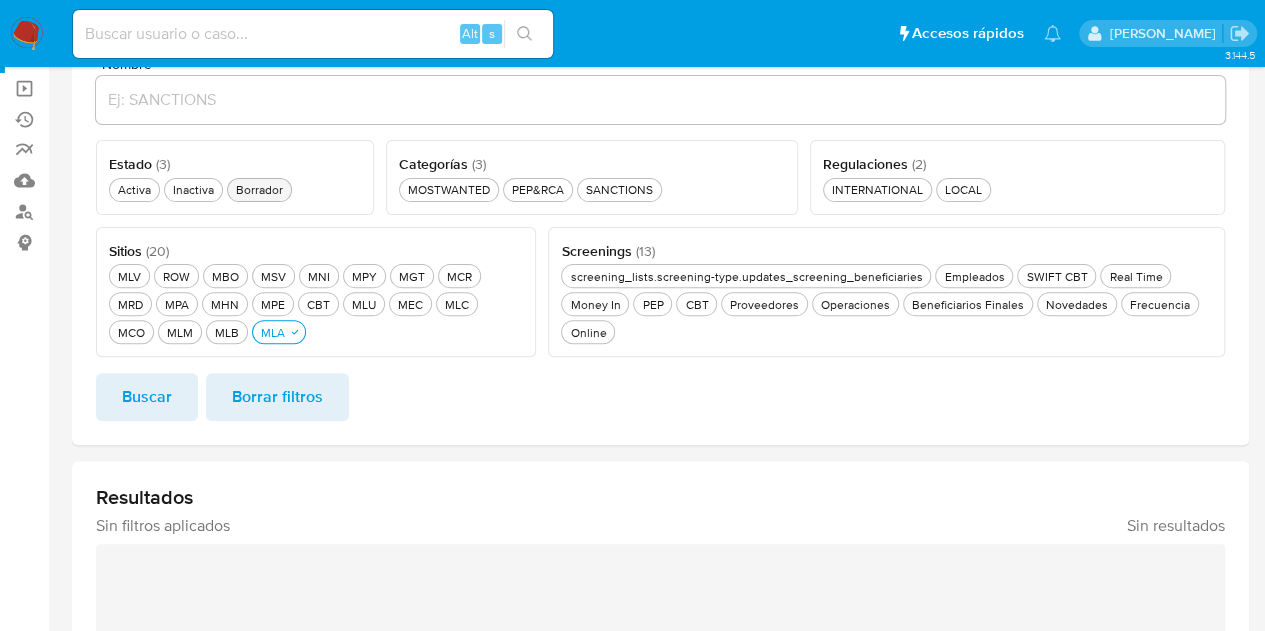 click on "Borrador Borrador" at bounding box center (259, 190) 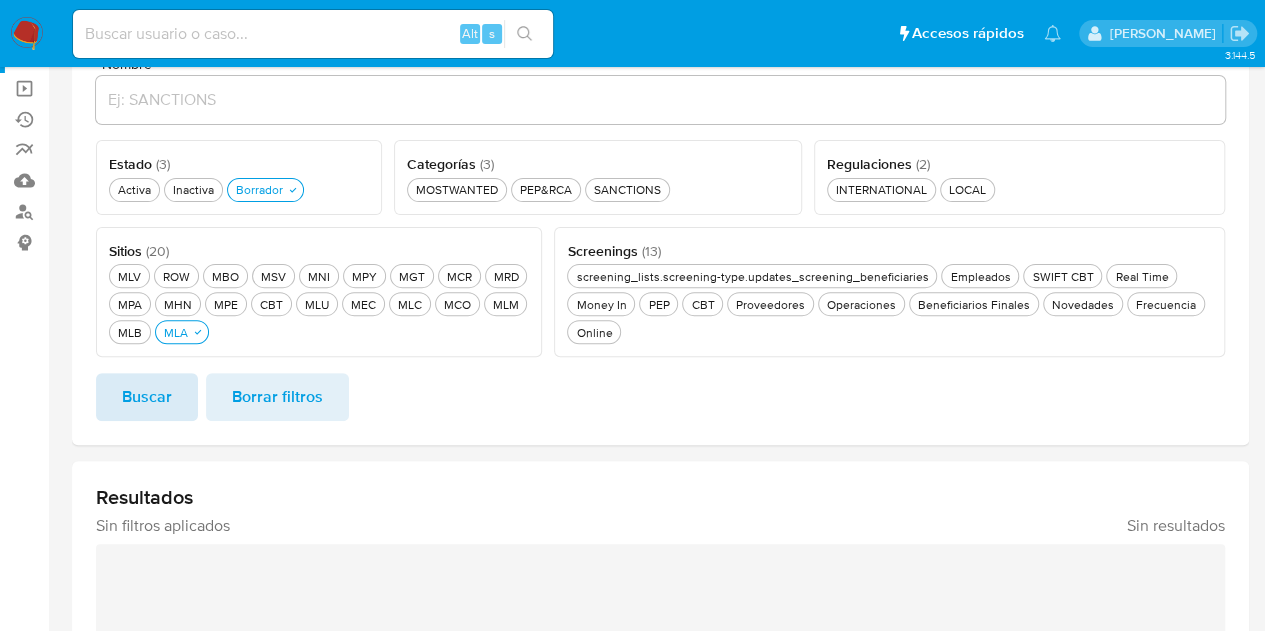 click on "Buscar" at bounding box center [147, 397] 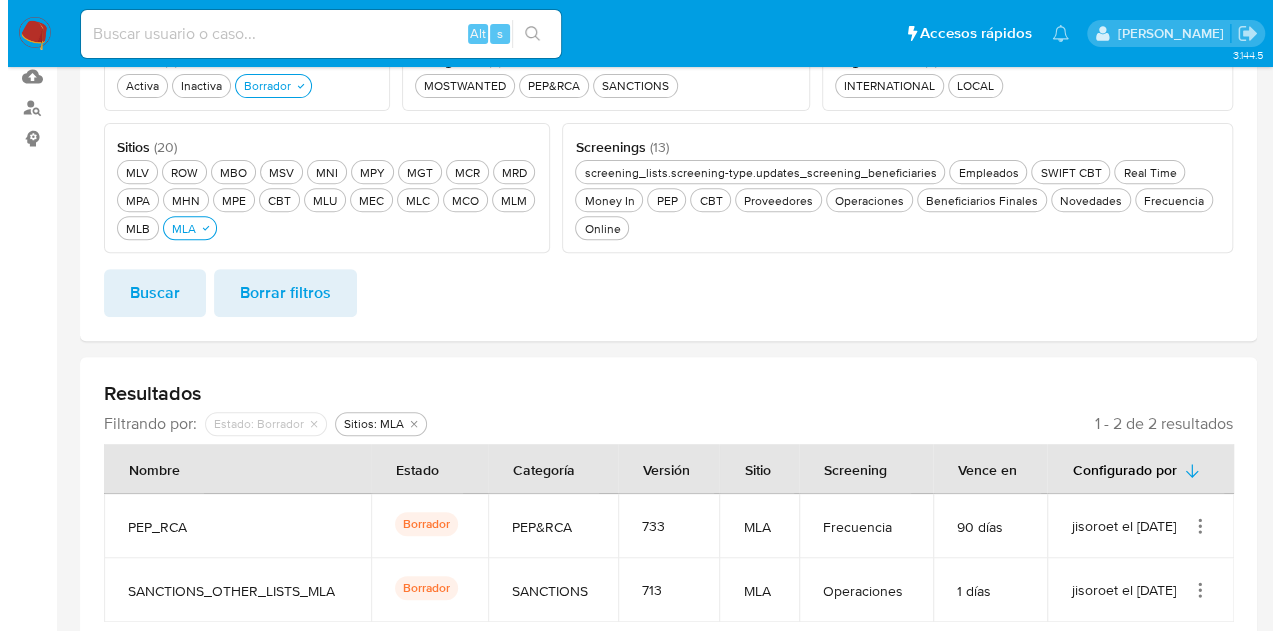 scroll, scrollTop: 330, scrollLeft: 0, axis: vertical 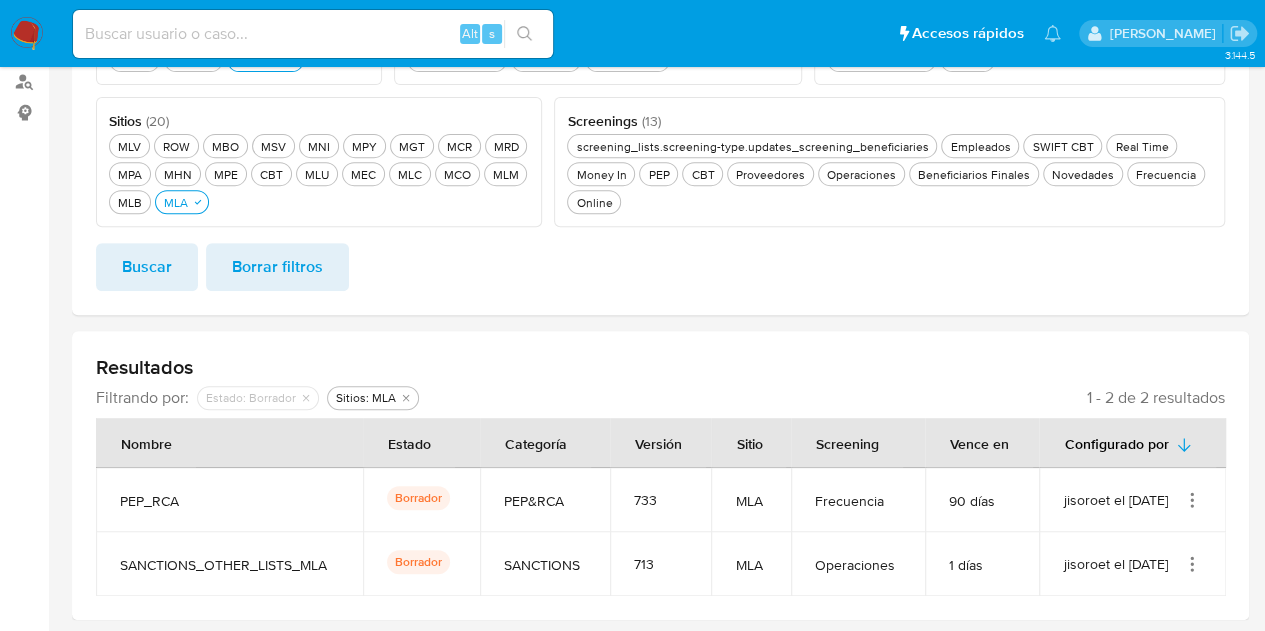 click 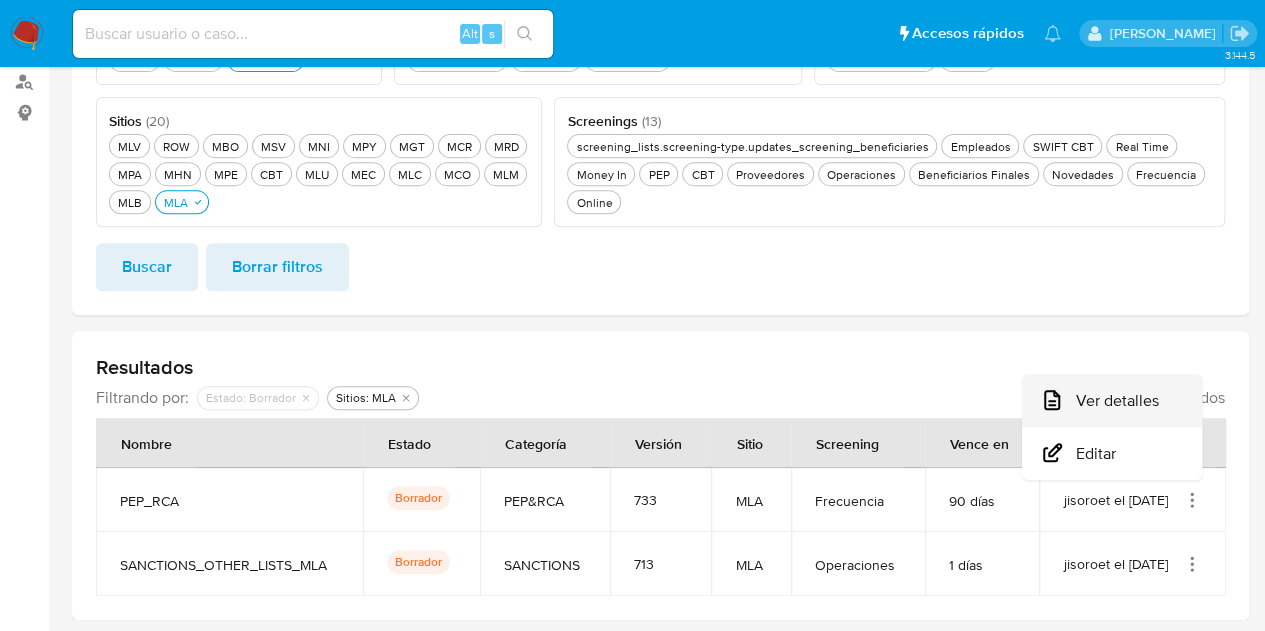 click on "Ver detalles" at bounding box center [1112, 400] 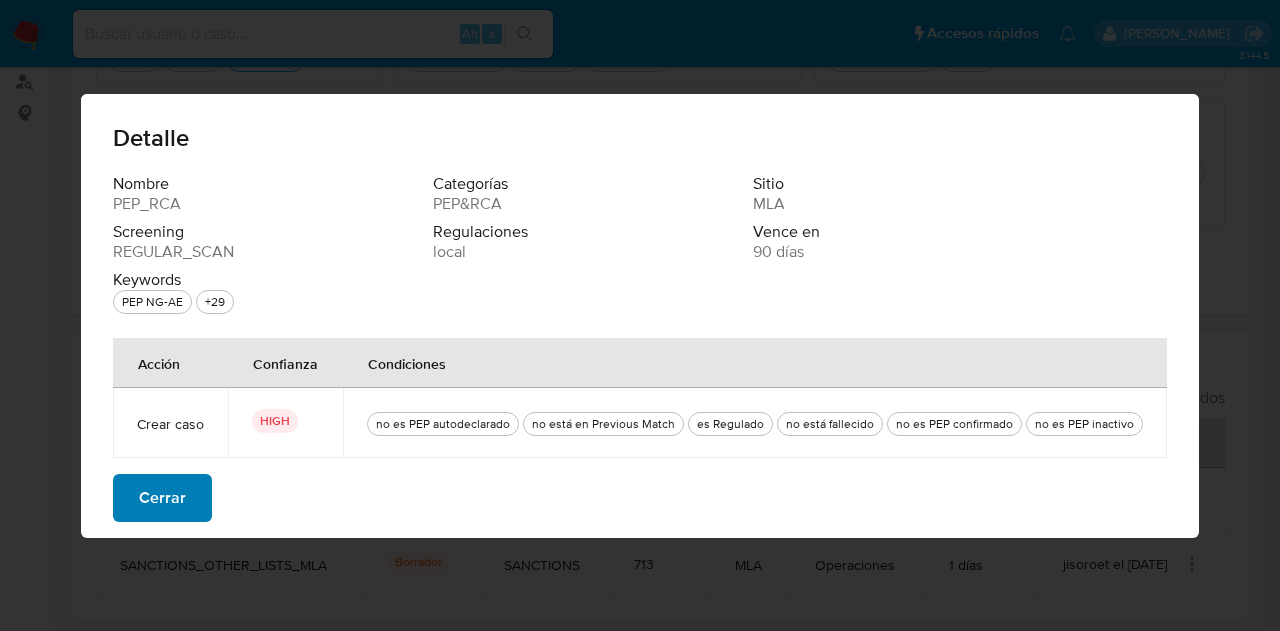 click on "Cerrar" at bounding box center (162, 498) 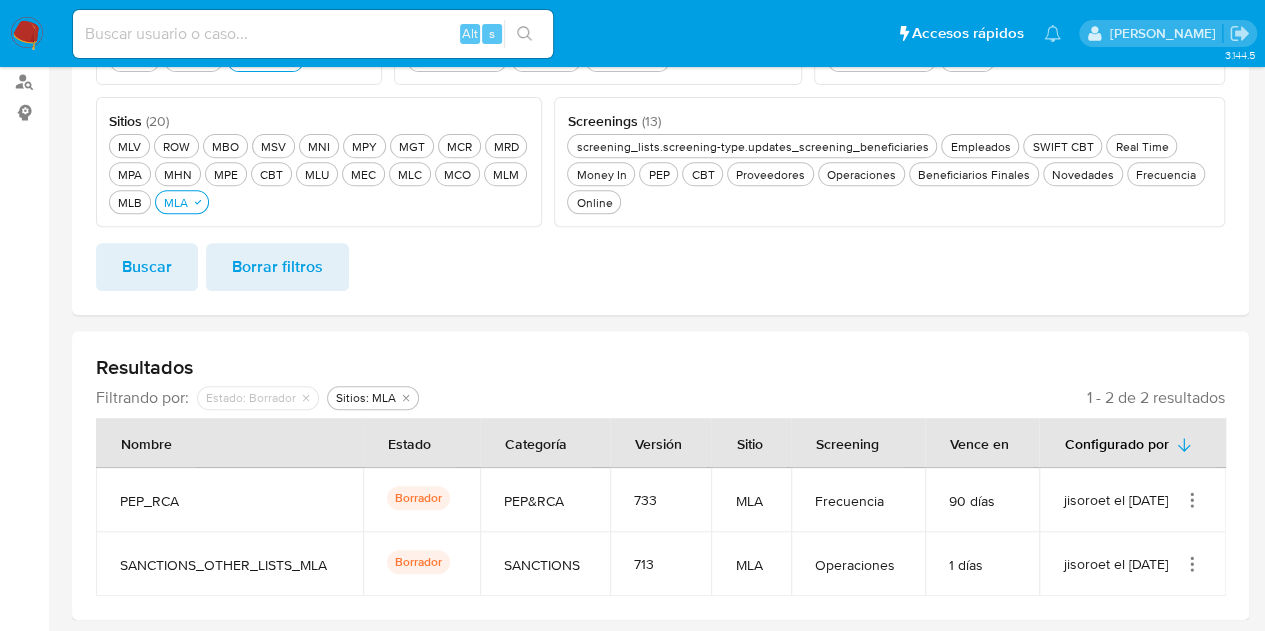 click on "jisoroet el [DATE]" at bounding box center [1132, 500] 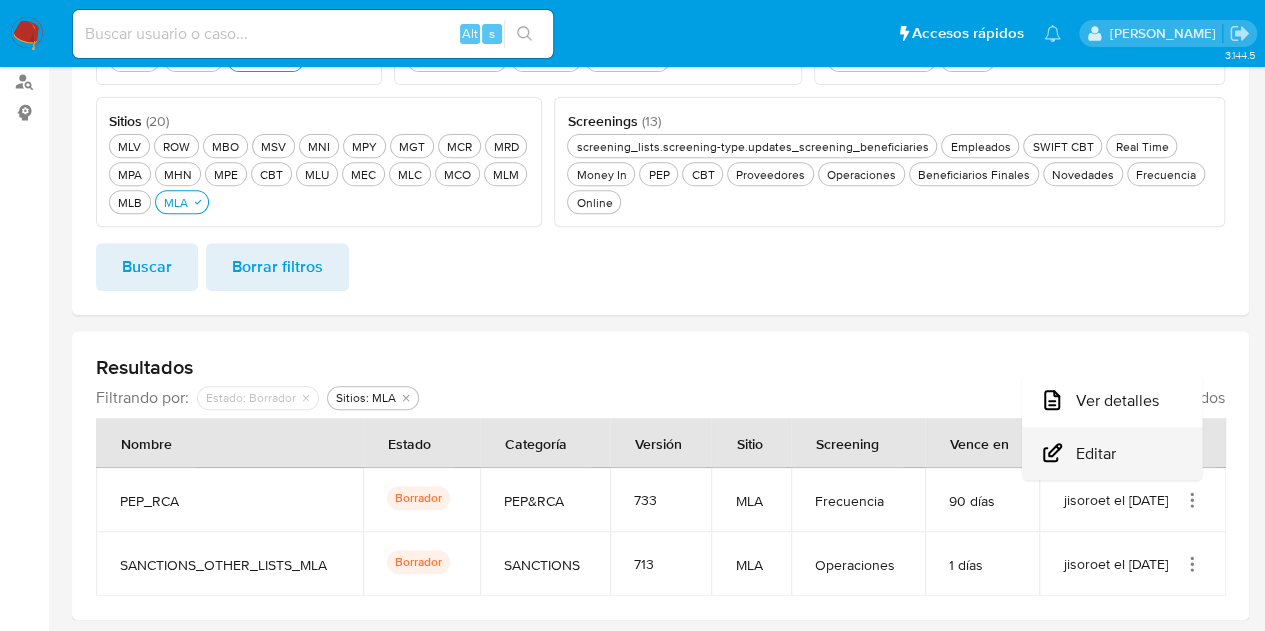 click on "Editar" at bounding box center (1112, 453) 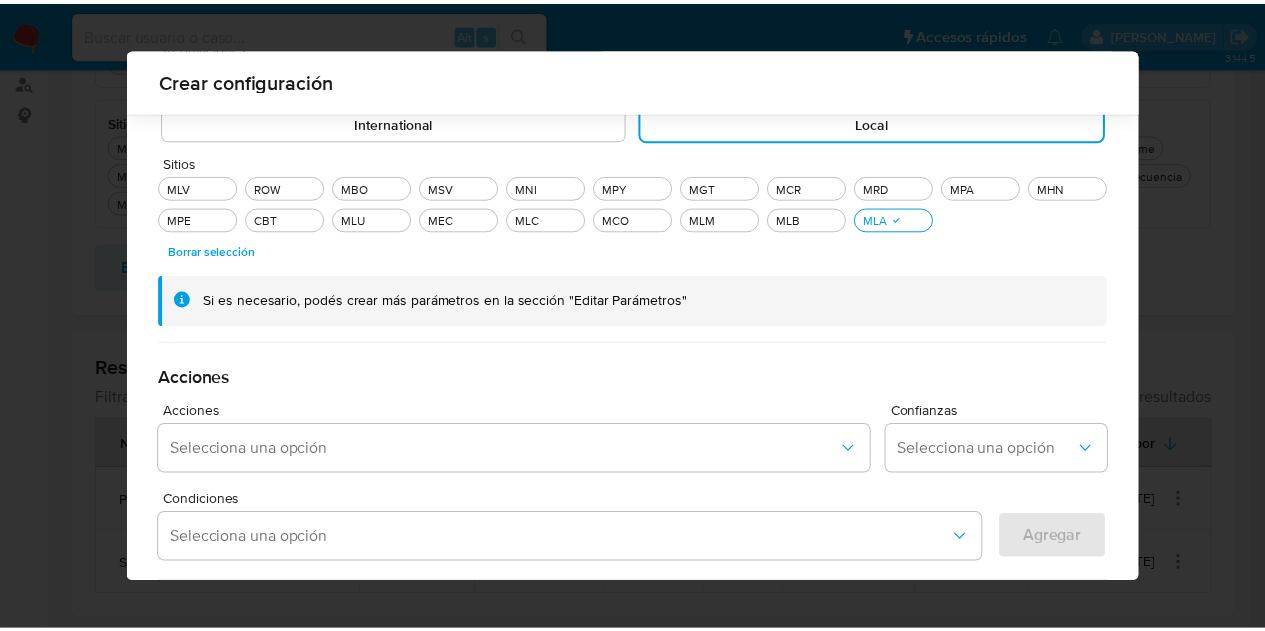 scroll, scrollTop: 576, scrollLeft: 0, axis: vertical 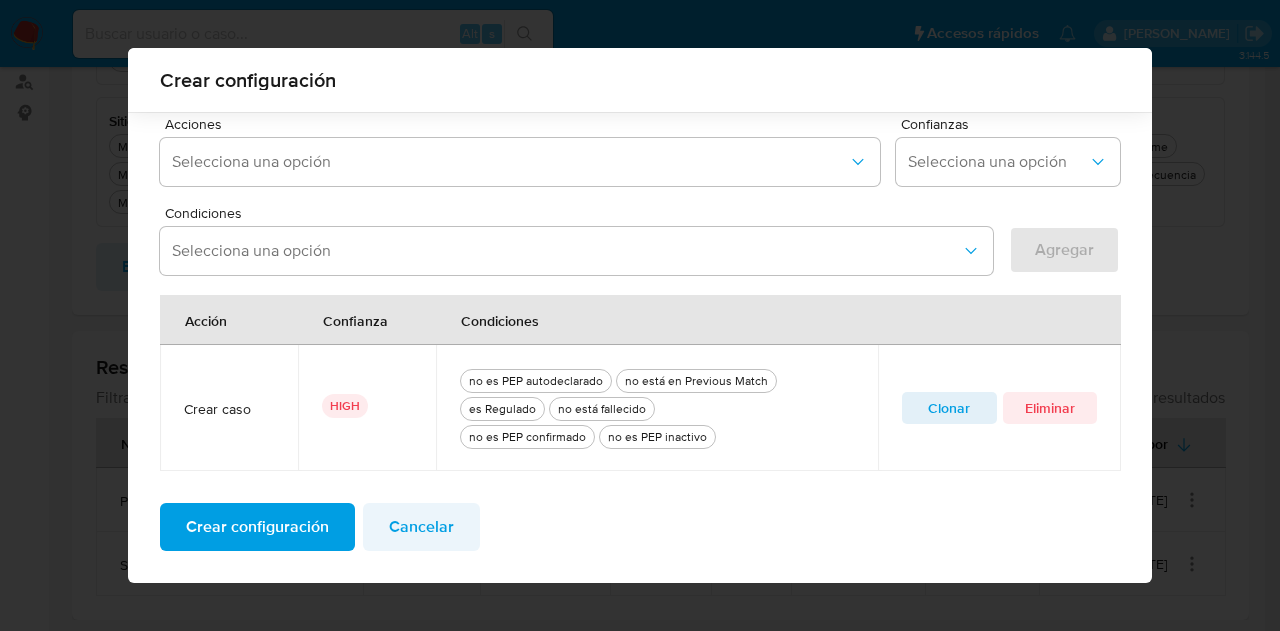 click on "Cancelar" at bounding box center (421, 527) 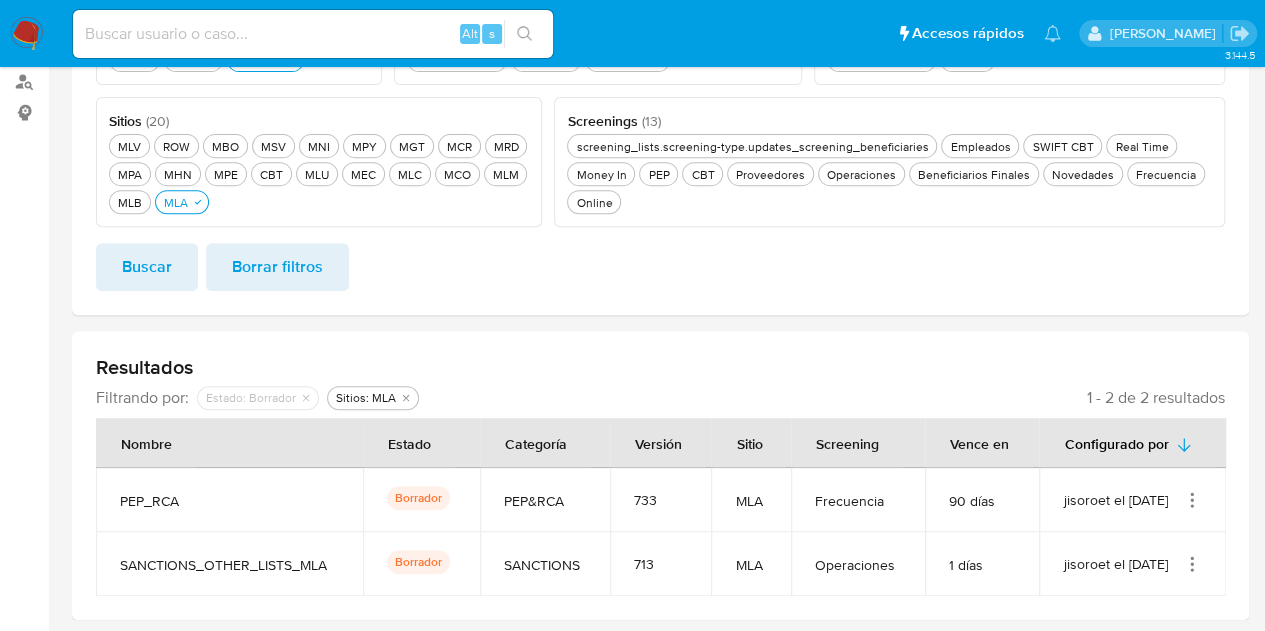 click 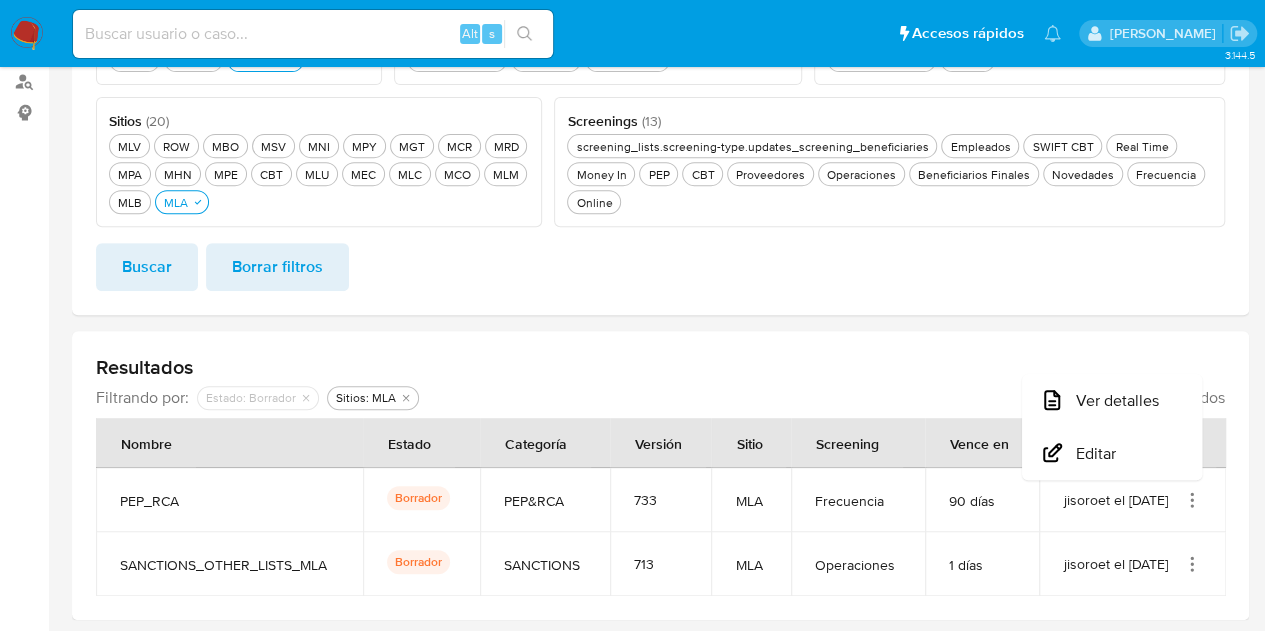 click on "Nombre Estado   ( 3 )   Este campo es requerido Activa Activa Inactiva Inactiva Borrador Borrador Sitios   ( 20 )   Este campo es requerido MLV MLV ROW ROW MBO MBO MSV MSV MNI MNI MPY MPY MGT MGT MCR MCR MRD MRD MPA MPA MHN MHN MPE MPE CBT CBT MLU MLU MEC MEC MLC MLC MCO MCO MLM MLM MLB MLB MLA MLA Screenings   ( 13 )   Este campo es requerido screening_lists.screening-type.updates_screening_beneficiaries screening_lists.screening-type.updates_screening_beneficiaries Empleados Empleados SWIFT CBT SWIFT CBT Real Time Real Time Money In Money In PEP PEP CBT CBT Proveedores Proveedores Operaciones Operaciones Beneficiarios Finales Beneficiarios Finales Novedades Novedades Frecuencia Frecuencia Online Online Regulaciones   ( 2 )   Este campo es requerido INTERNATIONAL INTERNATIONAL LOCAL LOCAL Categorías   ( 3 )   Este campo es requerido MOSTWANTED MOSTWANTED PEP&RCA PEP&RCA SANCTIONS SANCTIONS Buscar Borrar filtros" at bounding box center (660, 113) 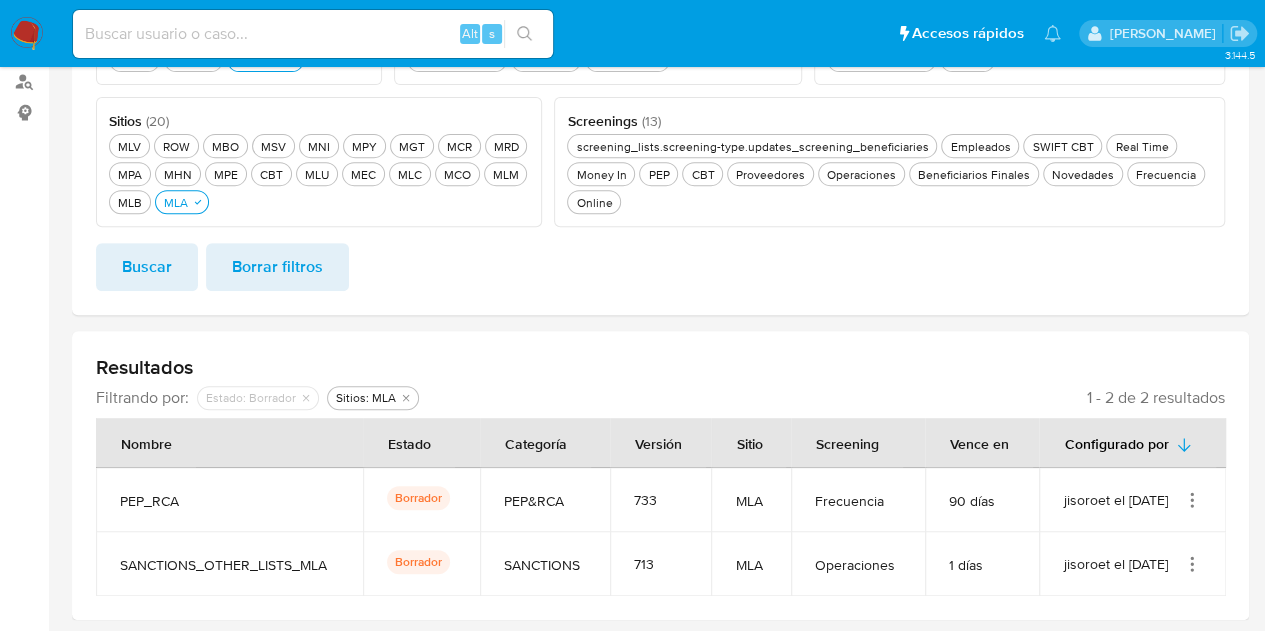 click on "jisoroet el [DATE]" at bounding box center [1132, 500] 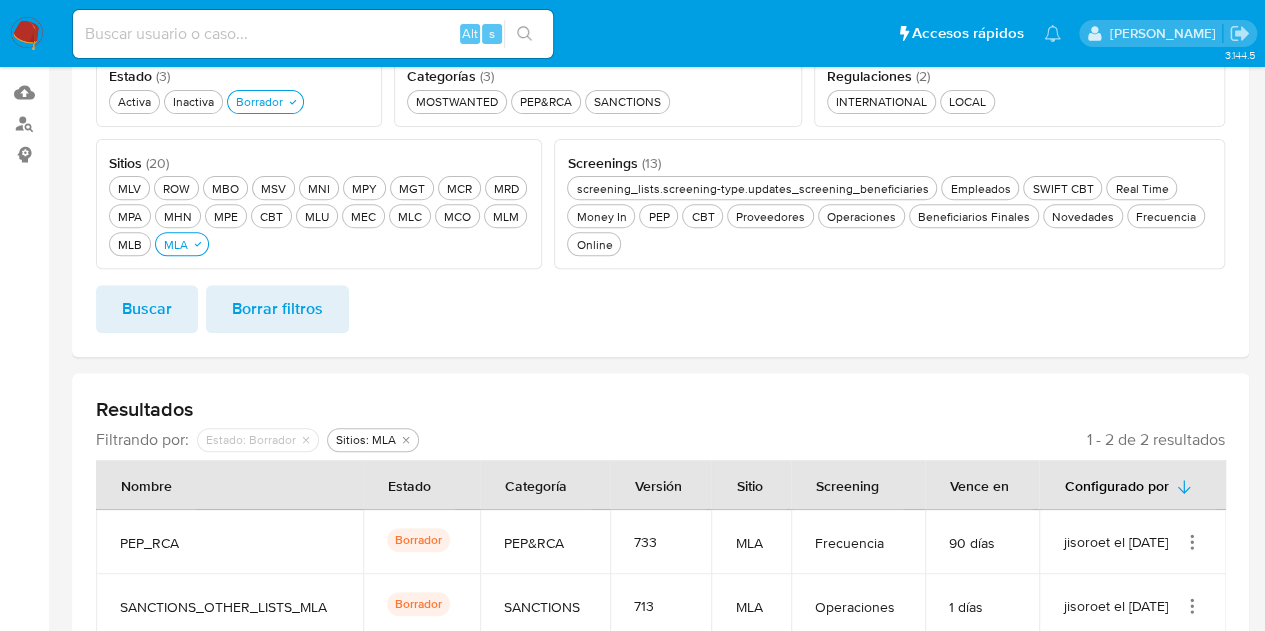 scroll, scrollTop: 130, scrollLeft: 0, axis: vertical 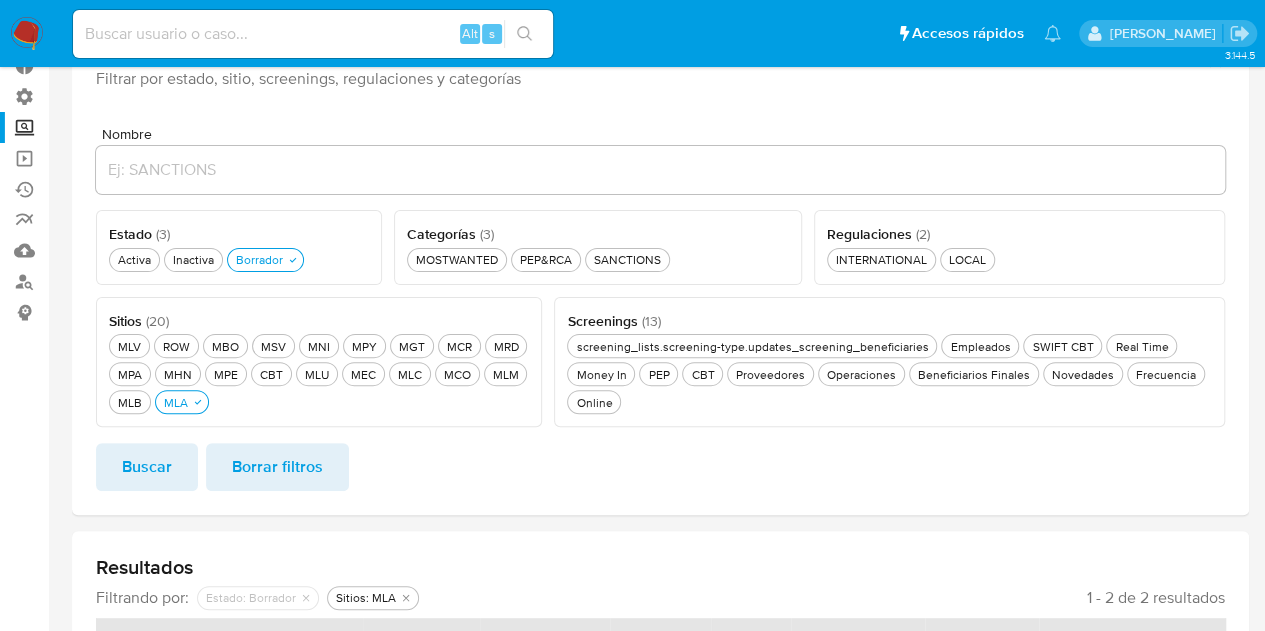 click on "Sitios   ( 20 )   Este campo es requerido MLV MLV ROW ROW MBO MBO MSV MSV MNI MNI MPY MPY MGT MGT MCR MCR MRD MRD MPA MPA MHN MHN MPE MPE CBT CBT MLU MLU MEC MEC MLC MLC MCO MCO MLM MLM MLB MLB MLA MLA" at bounding box center (319, 362) 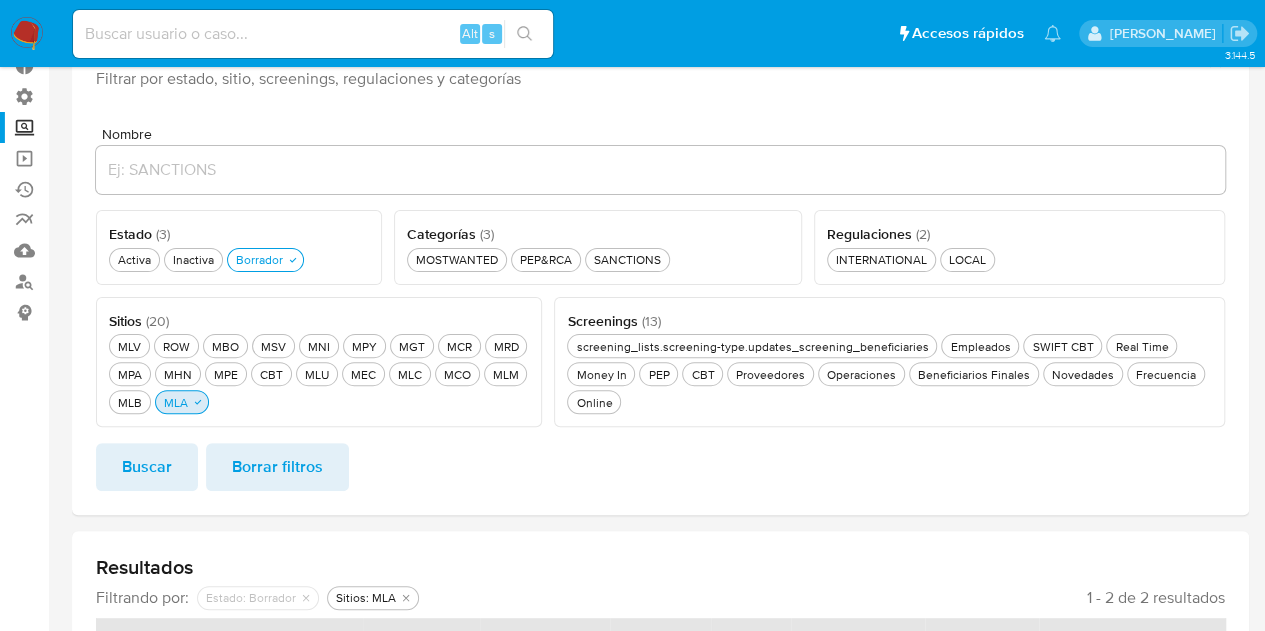 click on "MLA MLA" at bounding box center [176, 402] 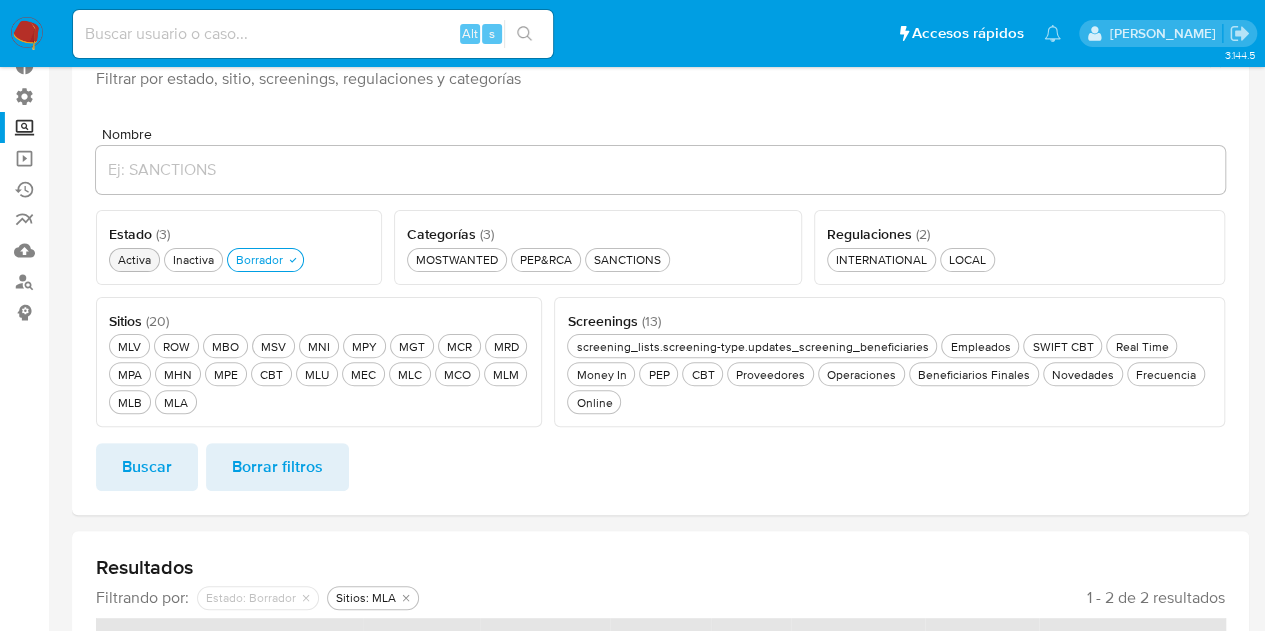 click on "Activa Activa" at bounding box center (134, 259) 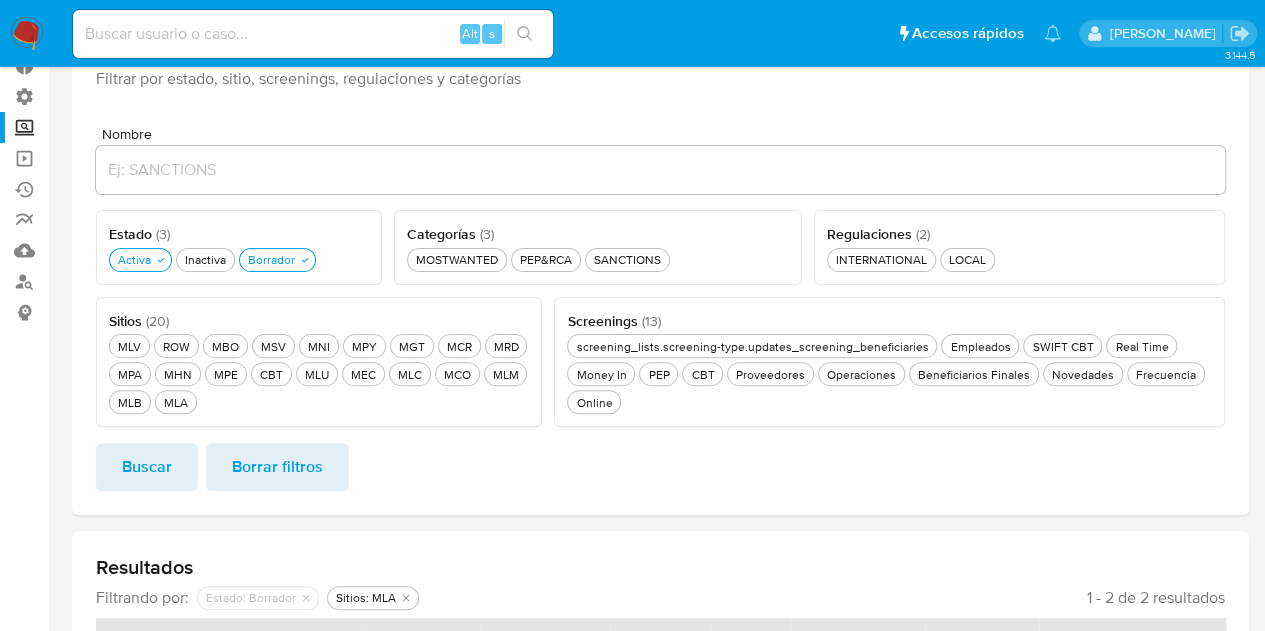 drag, startPoint x: 172, startPoint y: 402, endPoint x: 179, endPoint y: 423, distance: 22.135944 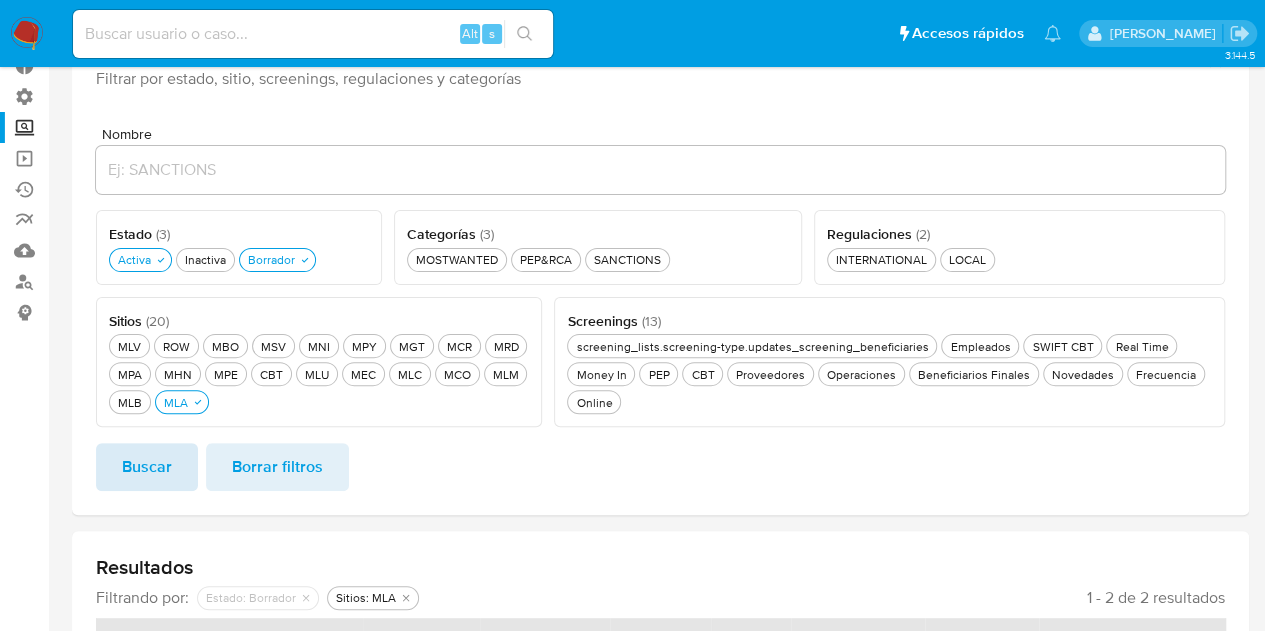 click on "Buscar" at bounding box center (147, 467) 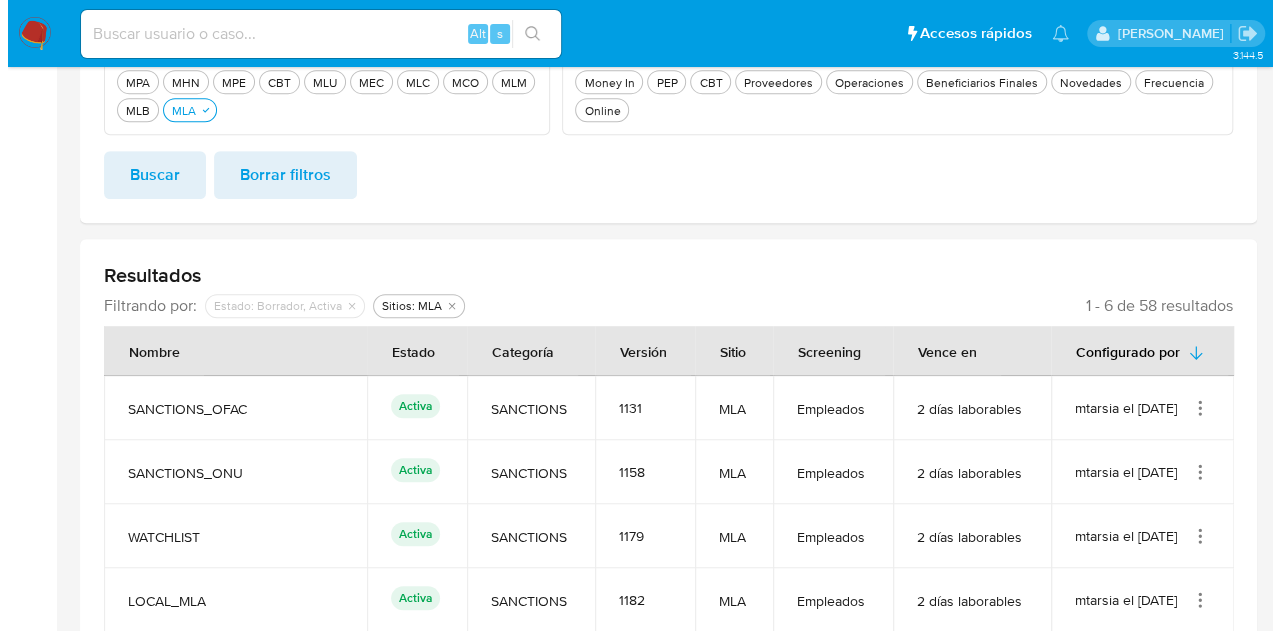 scroll, scrollTop: 534, scrollLeft: 0, axis: vertical 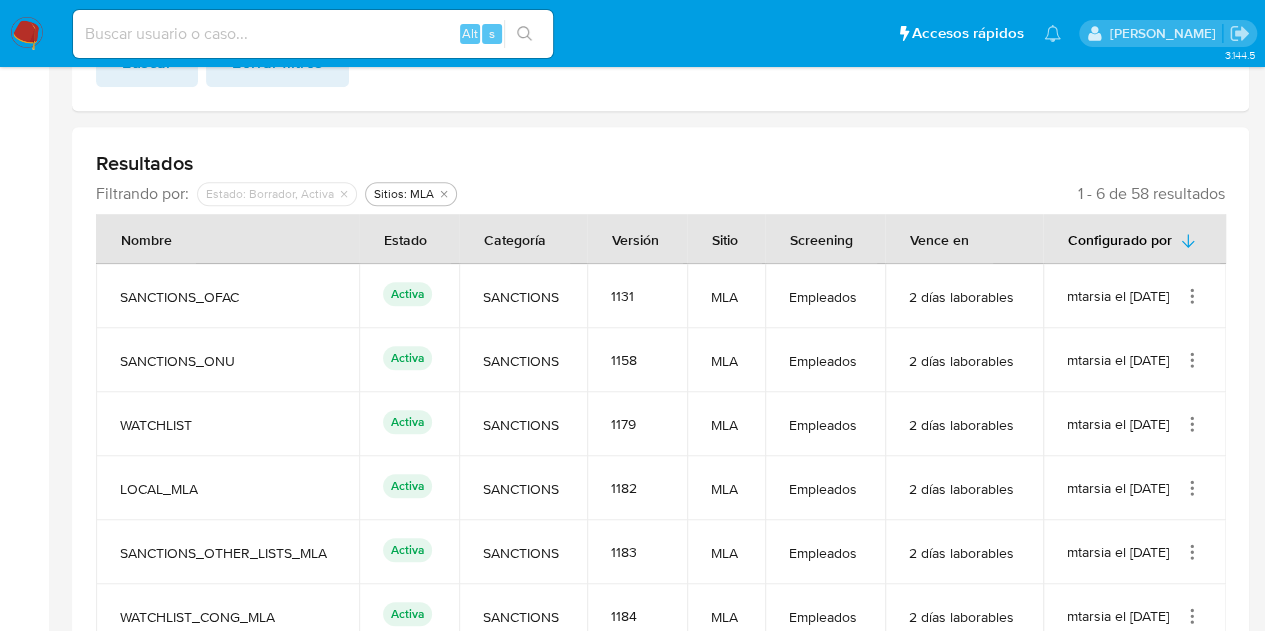 click on "mtarsia el [DATE]" at bounding box center (1135, 296) 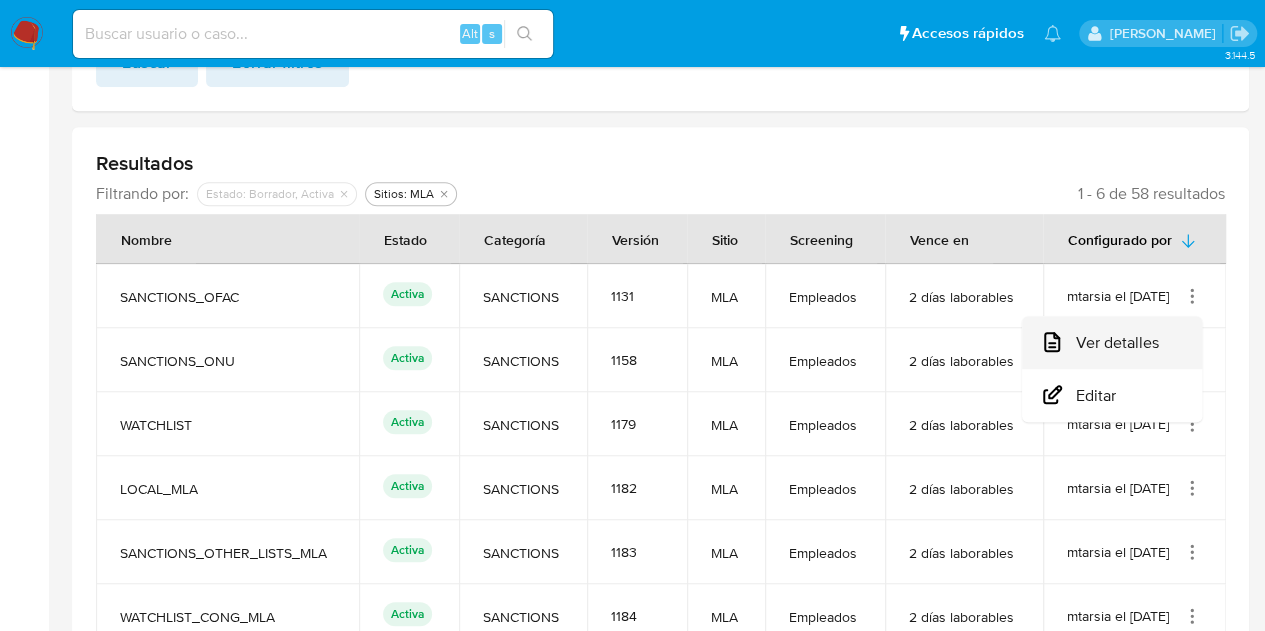 click on "Ver detalles" at bounding box center (1112, 342) 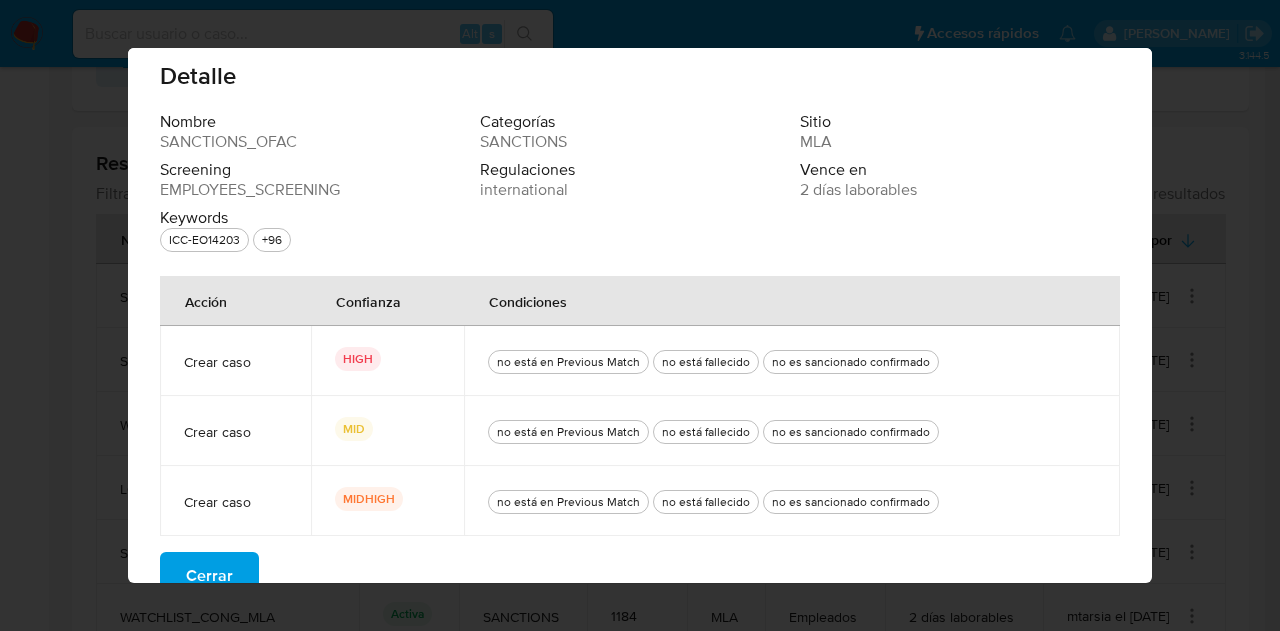 scroll, scrollTop: 0, scrollLeft: 0, axis: both 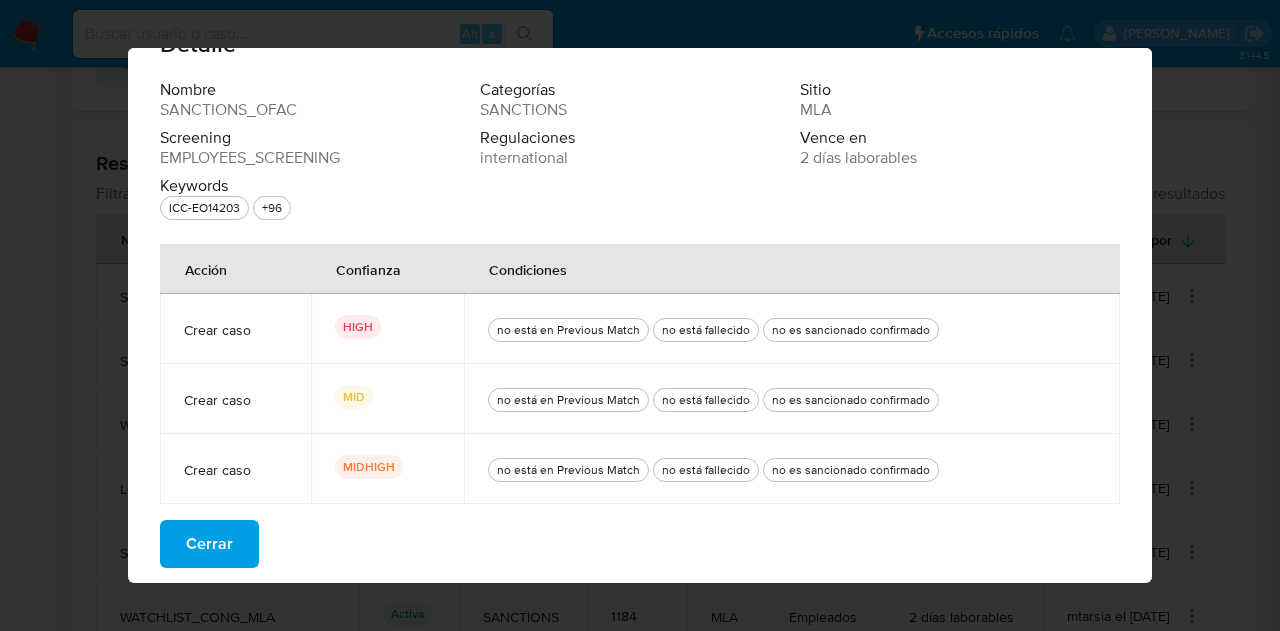click on "Cerrar" at bounding box center [209, 544] 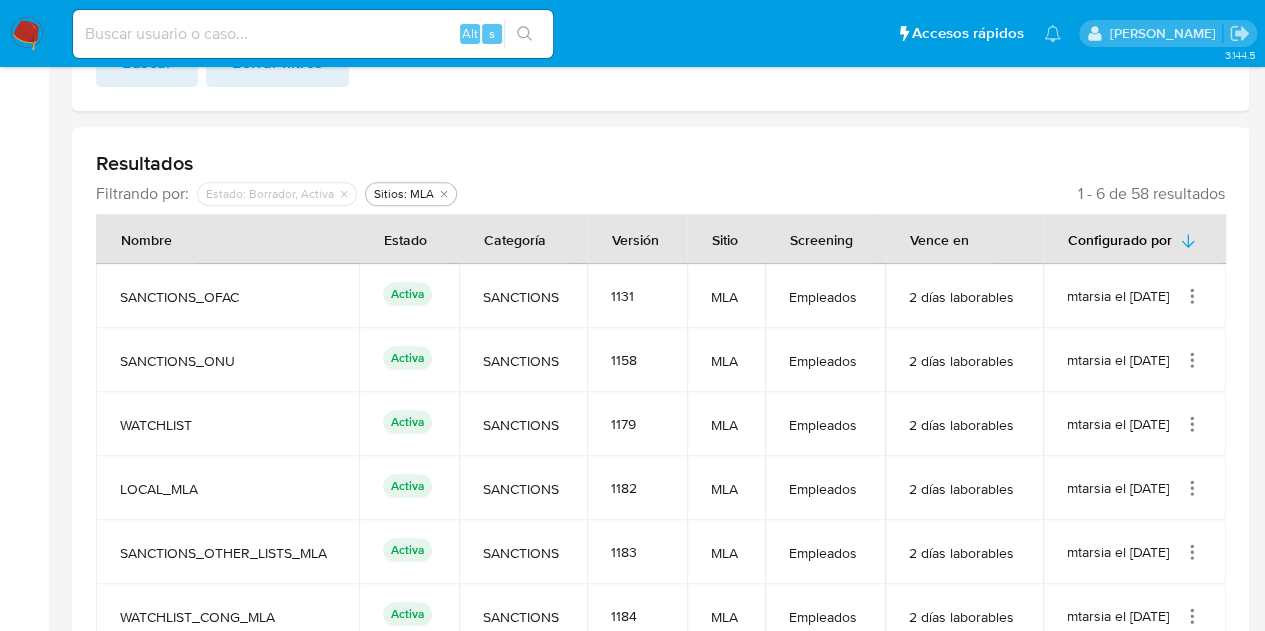click on "mtarsia el [DATE]" at bounding box center [1135, 296] 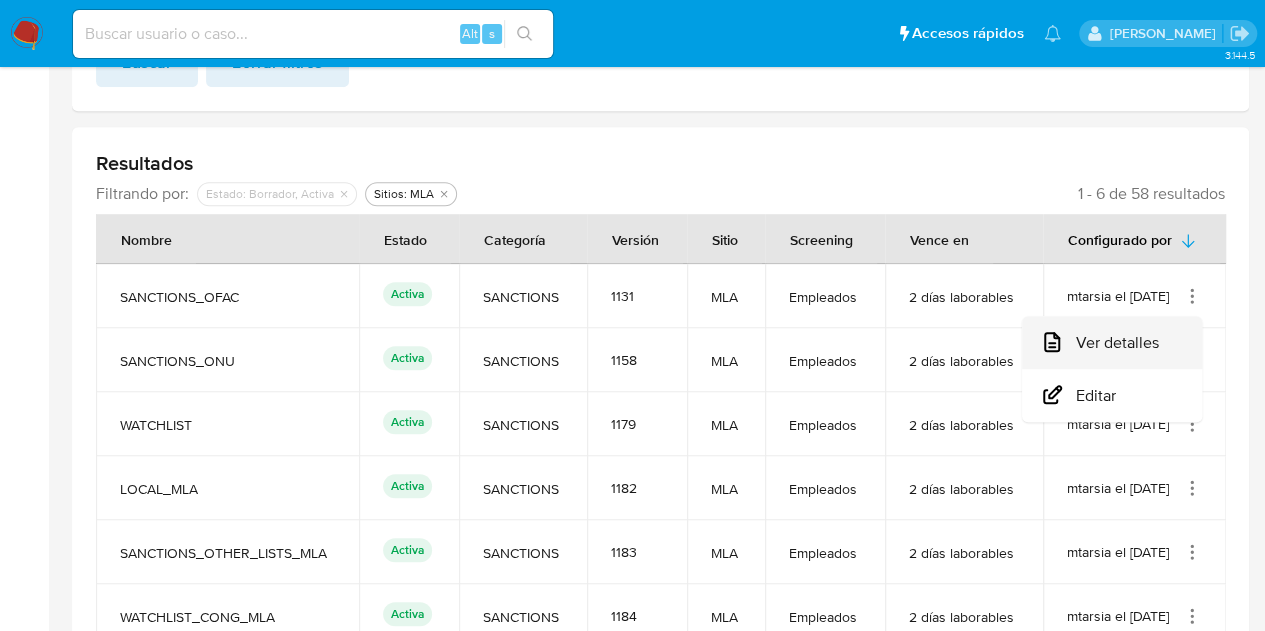 click on "Ver detalles" at bounding box center [1112, 342] 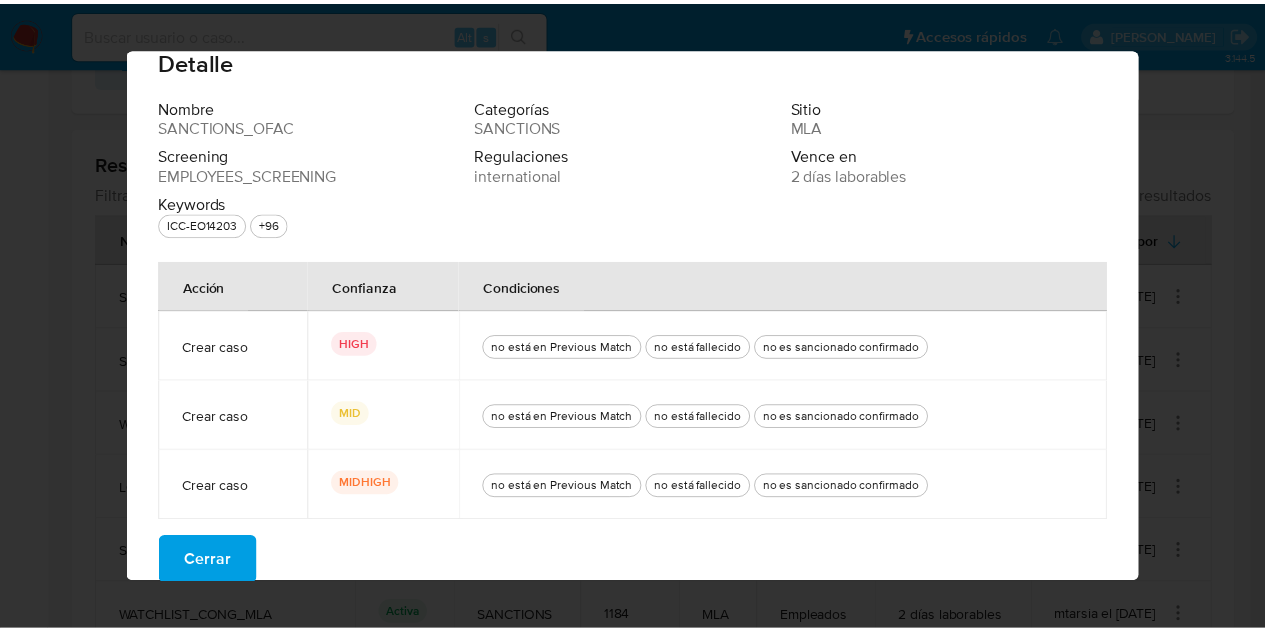 scroll, scrollTop: 48, scrollLeft: 0, axis: vertical 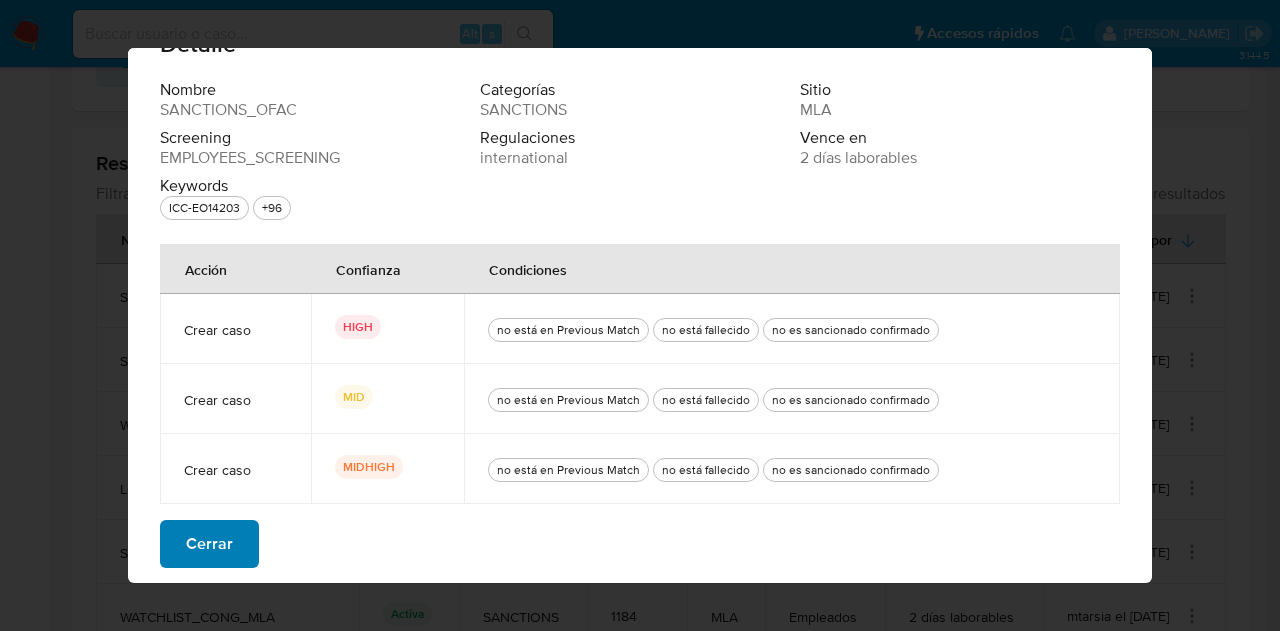 click on "Cerrar" at bounding box center [209, 544] 